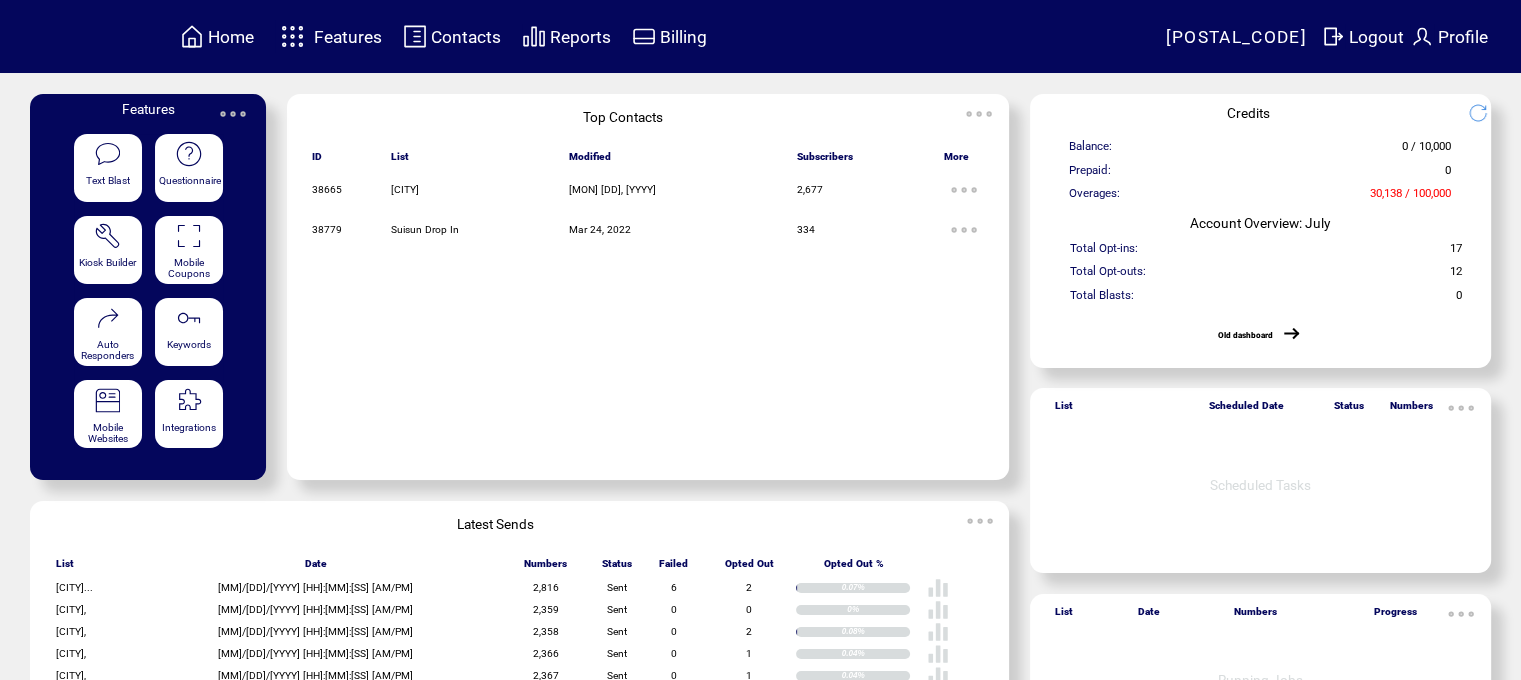 scroll, scrollTop: 0, scrollLeft: 0, axis: both 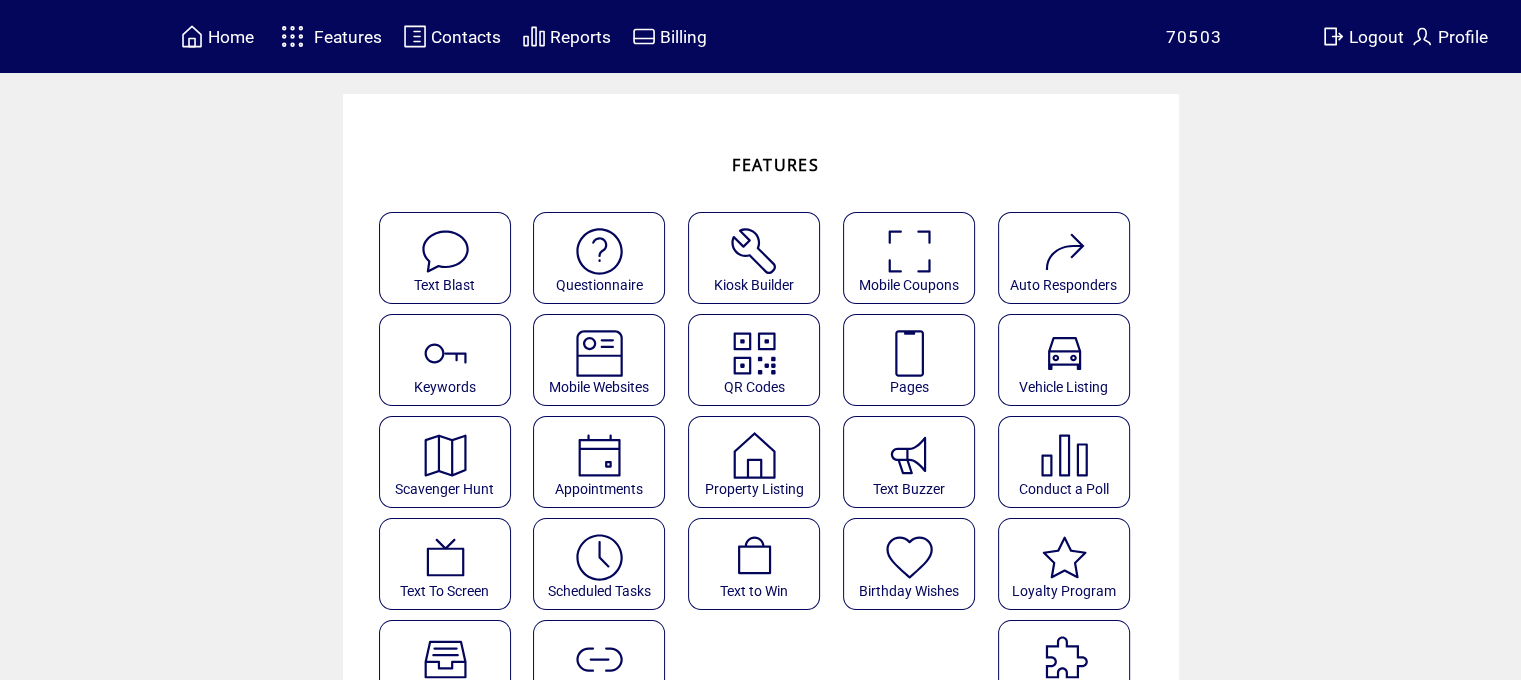 click at bounding box center (909, 353) 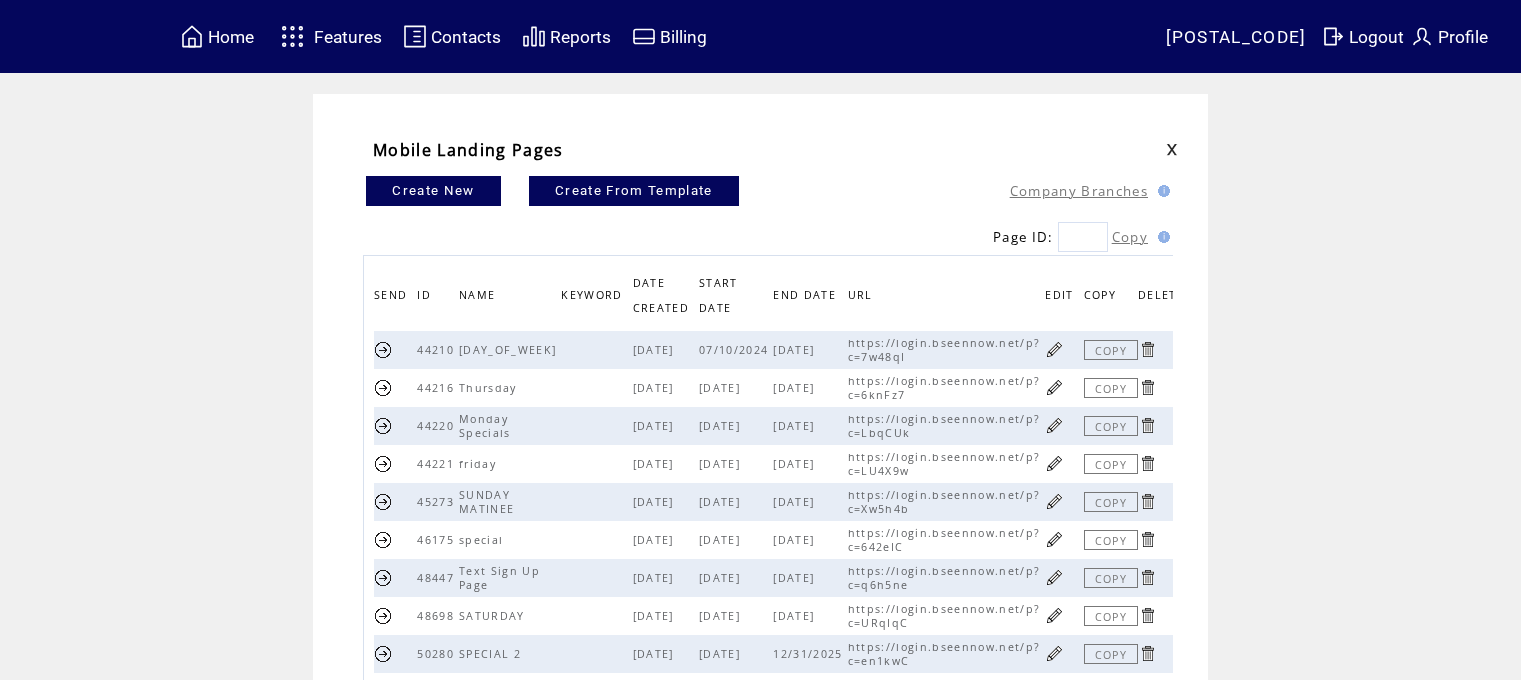 scroll, scrollTop: 0, scrollLeft: 0, axis: both 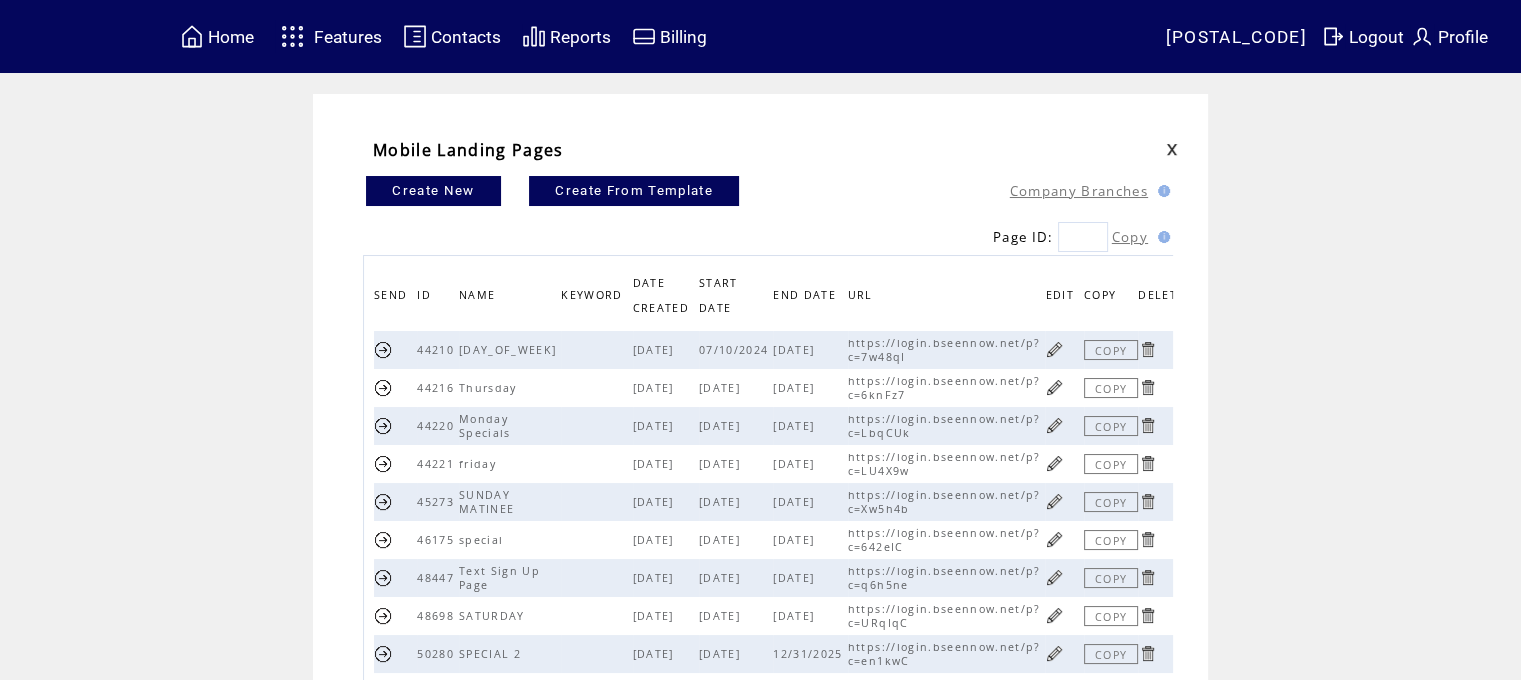 click at bounding box center [1054, 349] 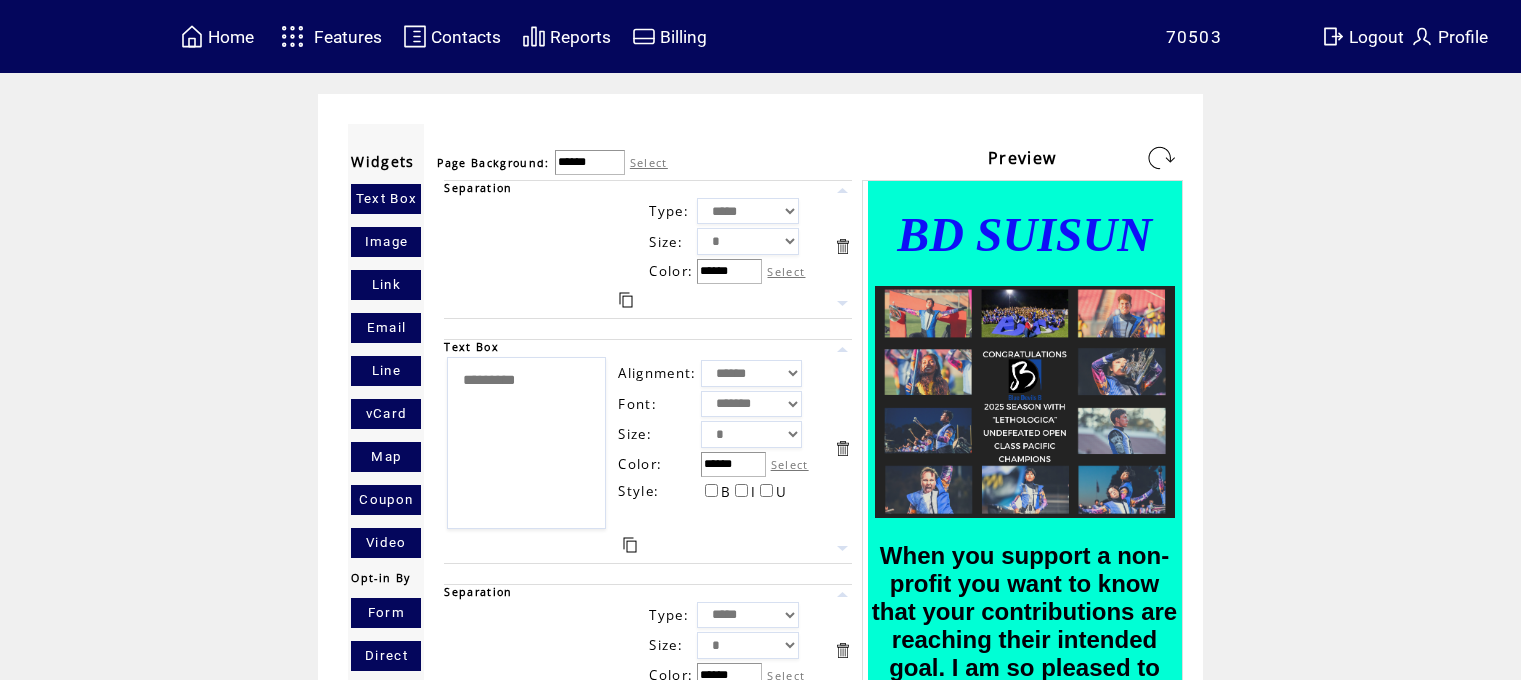 scroll, scrollTop: 0, scrollLeft: 0, axis: both 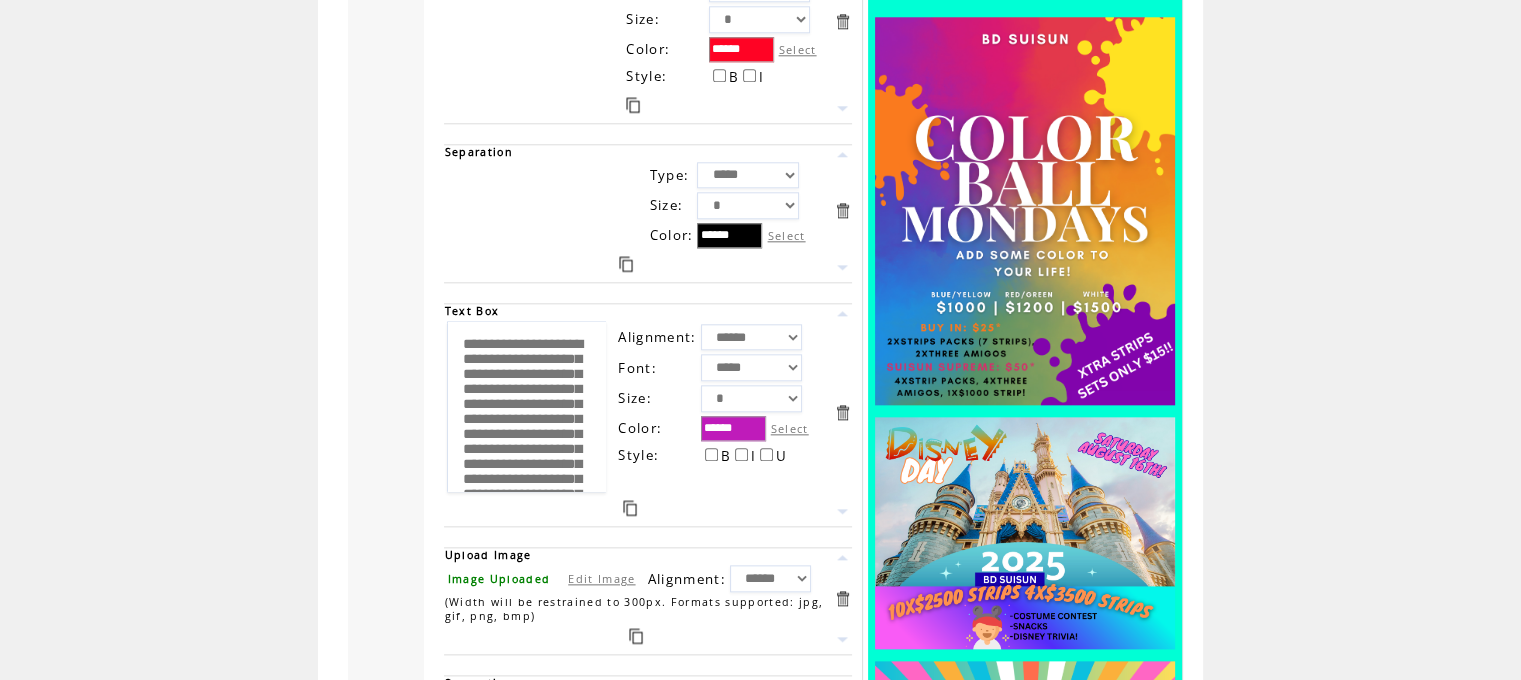 click on "Select" at bounding box center [790, 428] 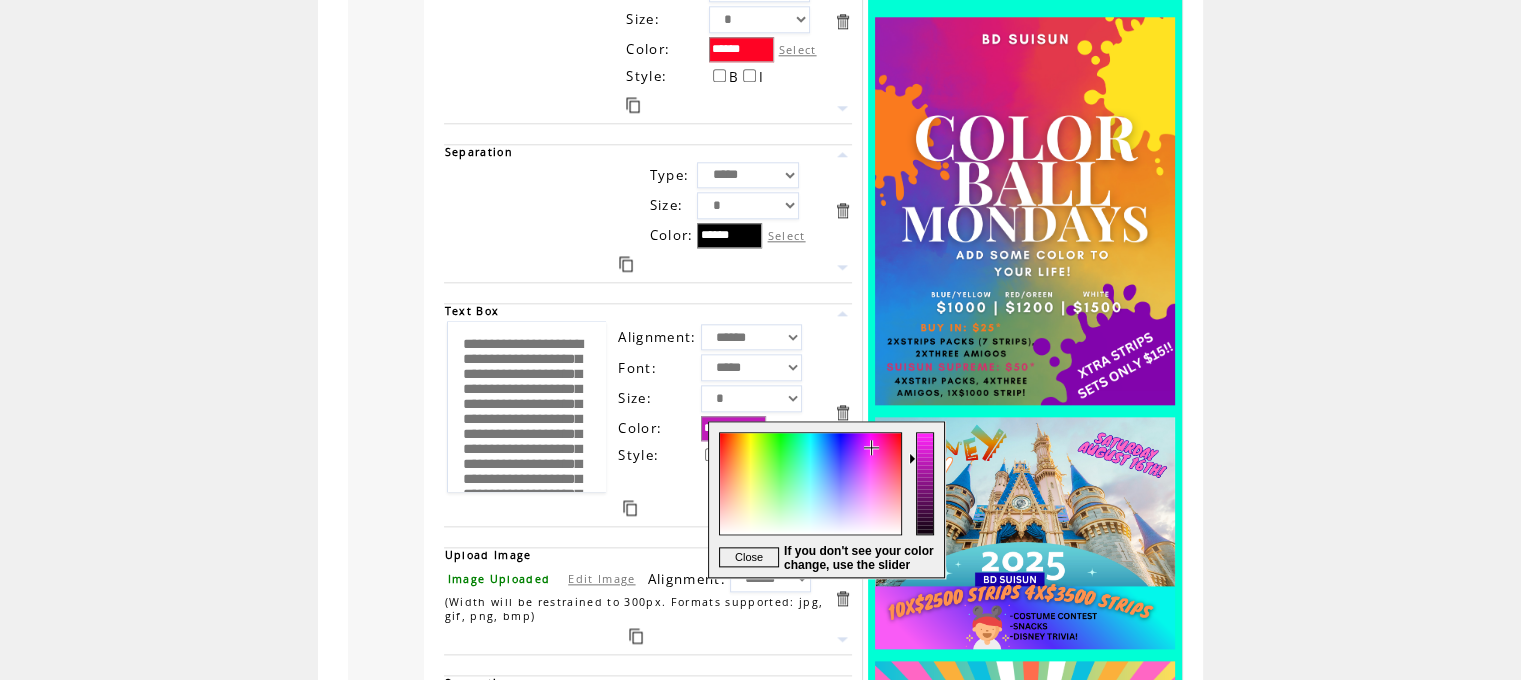 type on "******" 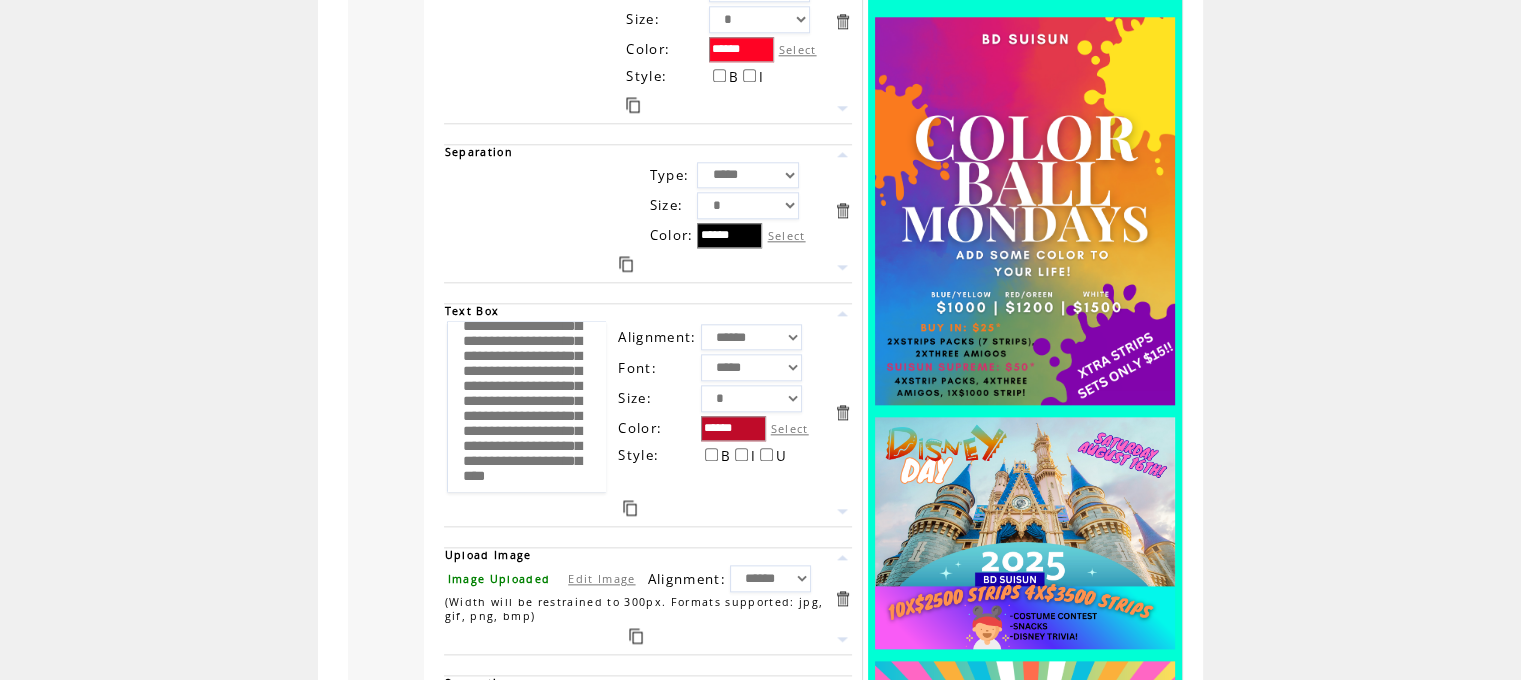scroll, scrollTop: 280, scrollLeft: 0, axis: vertical 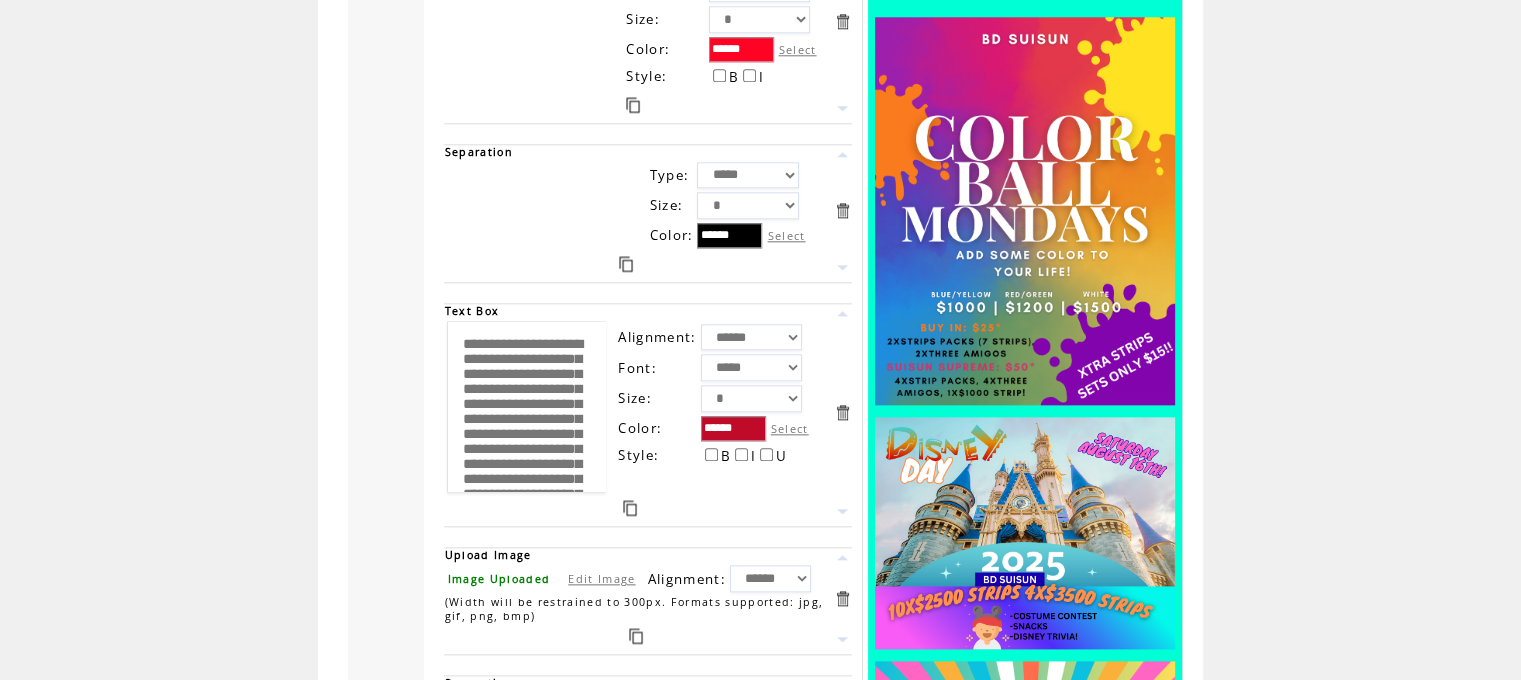 drag, startPoint x: 592, startPoint y: 460, endPoint x: 422, endPoint y: 218, distance: 295.74313 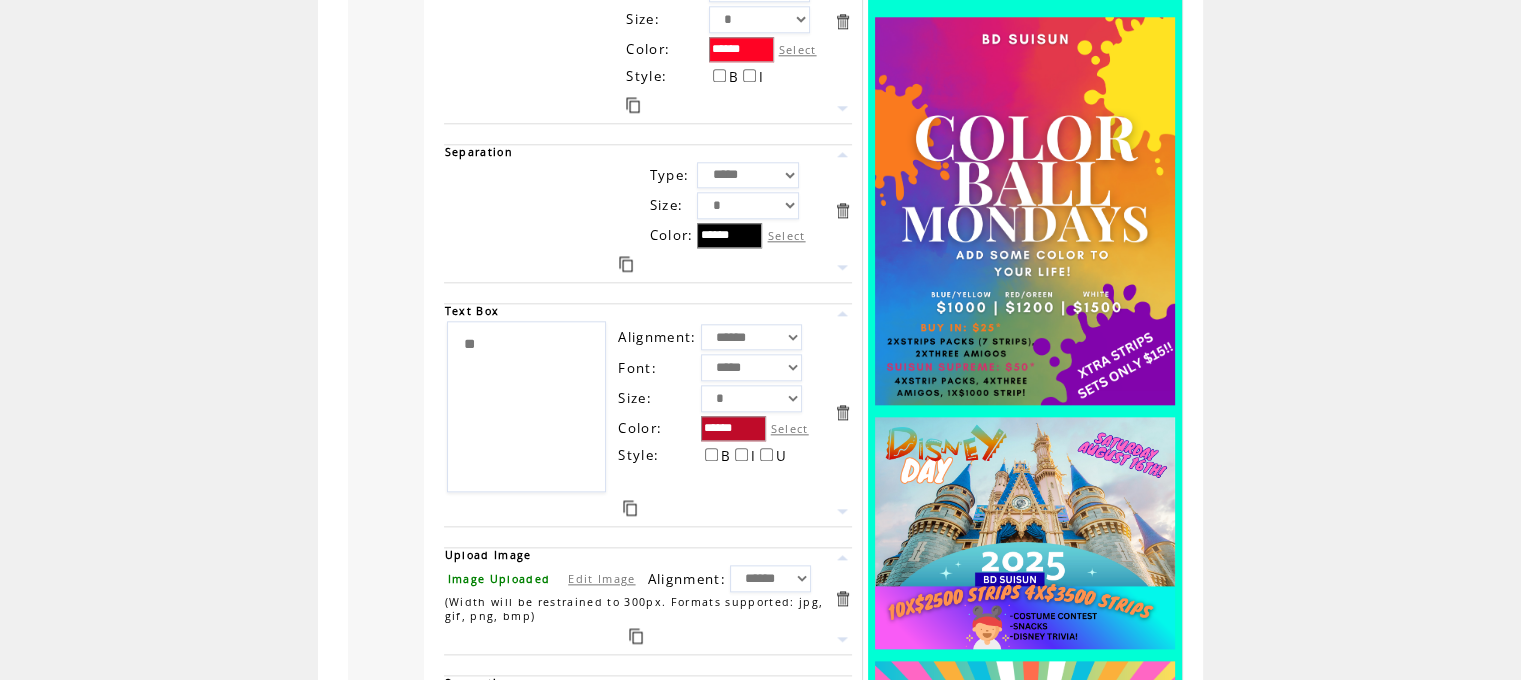 type on "*" 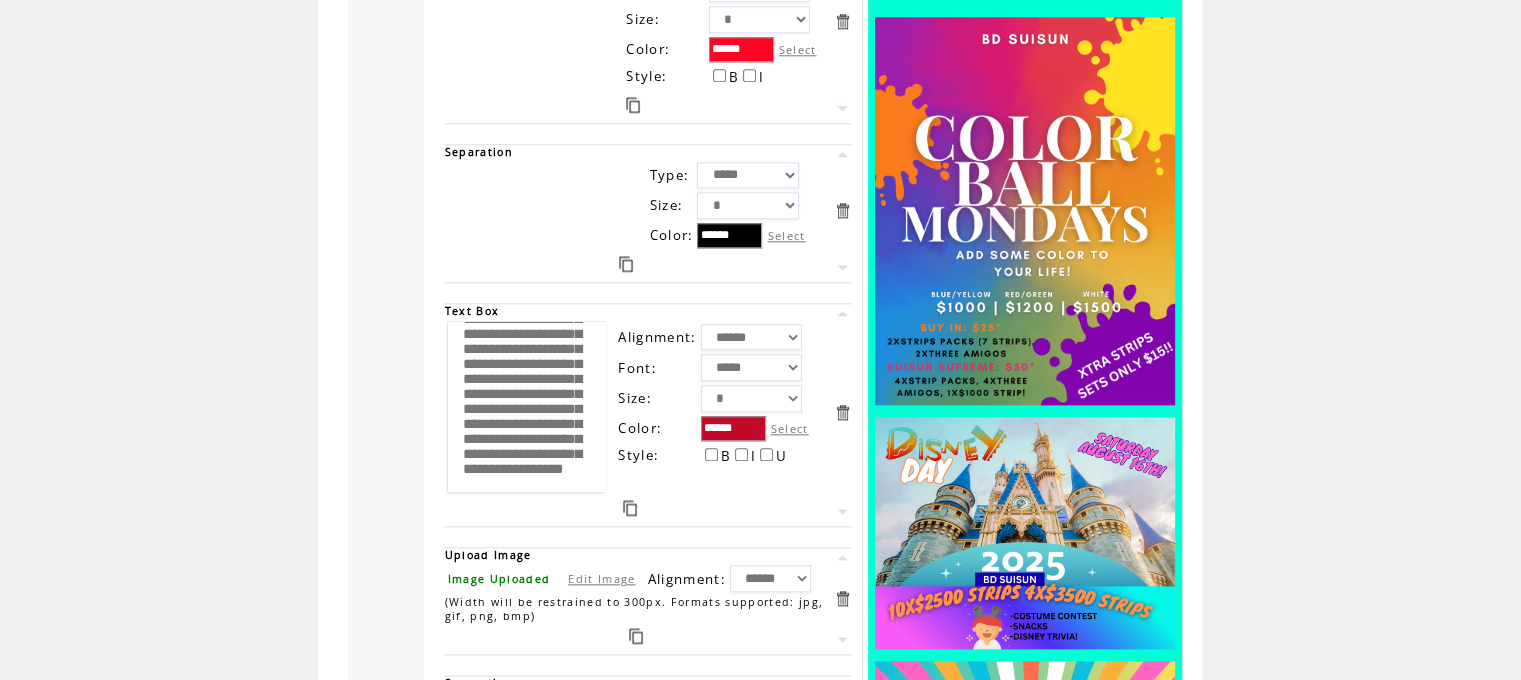 scroll, scrollTop: 345, scrollLeft: 0, axis: vertical 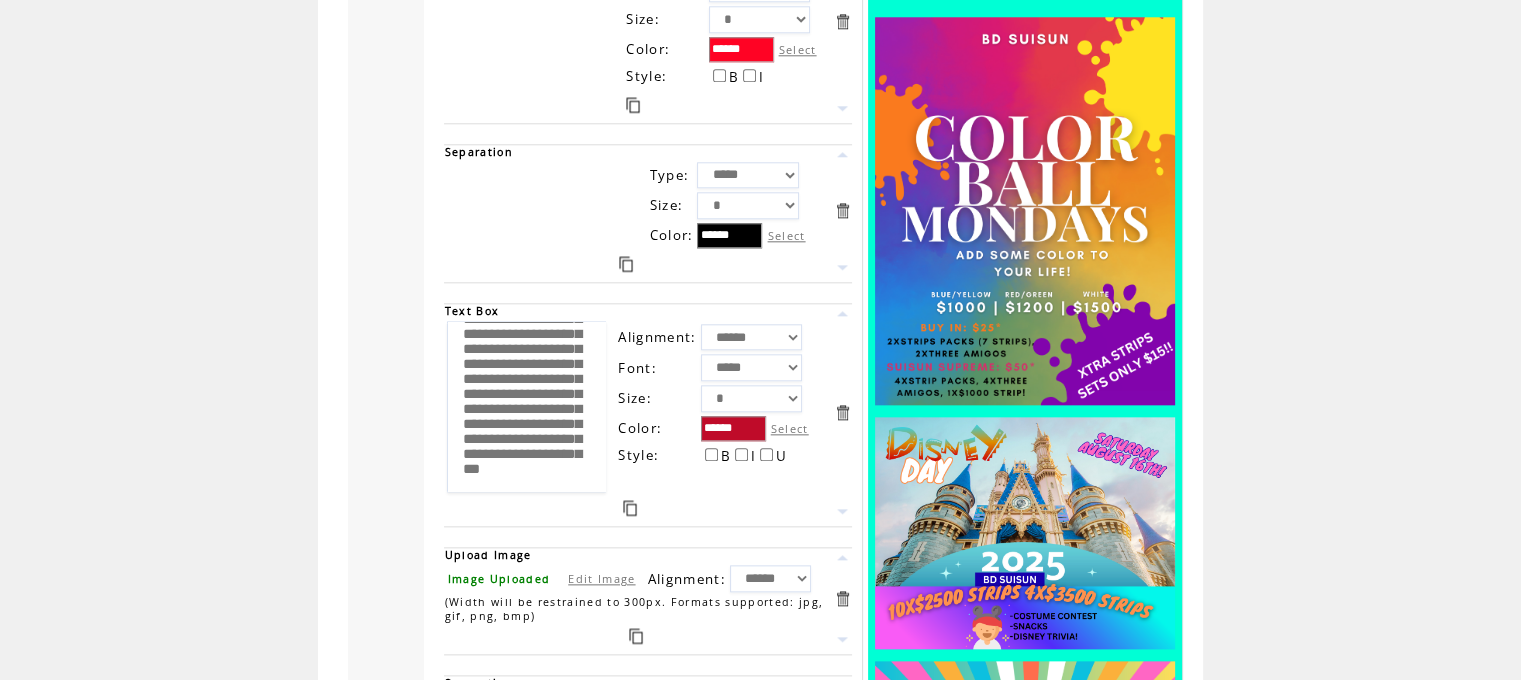 type on "**********" 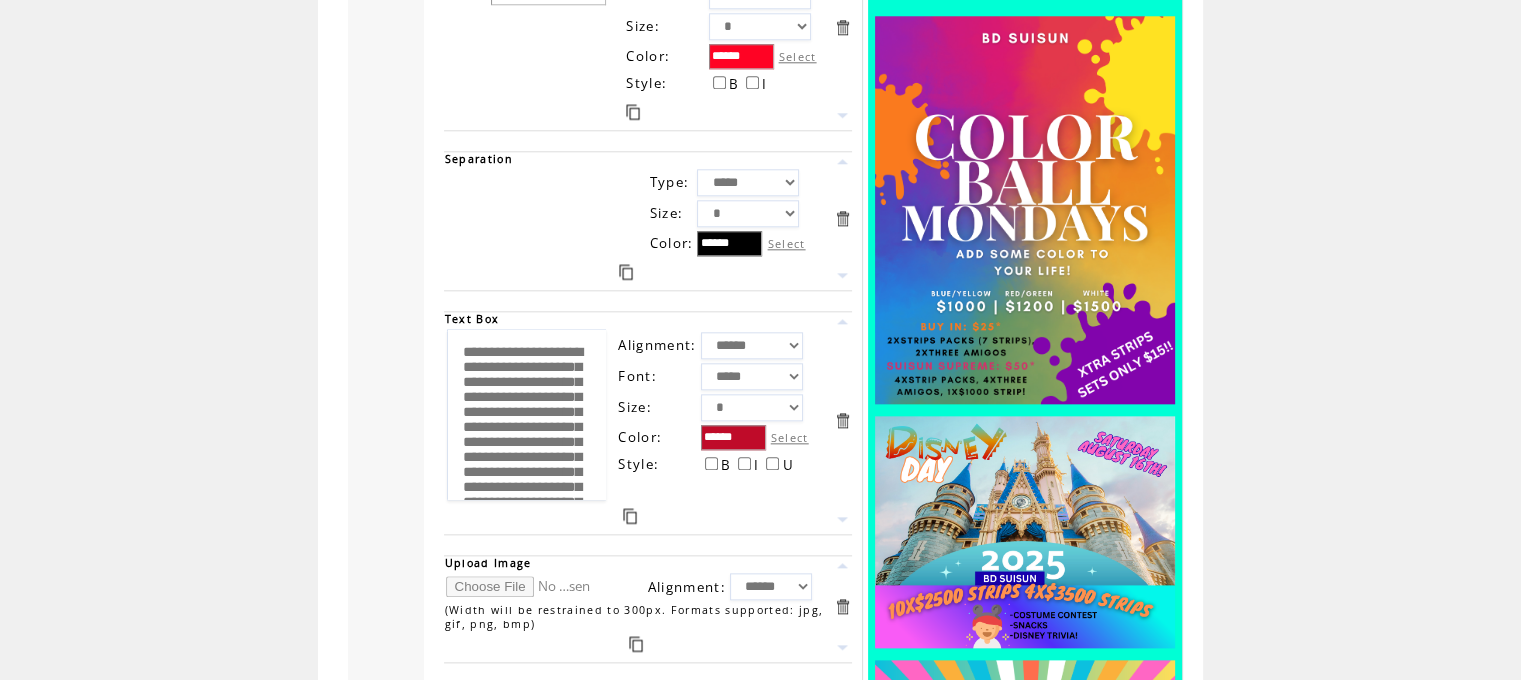 click at bounding box center [521, 586] 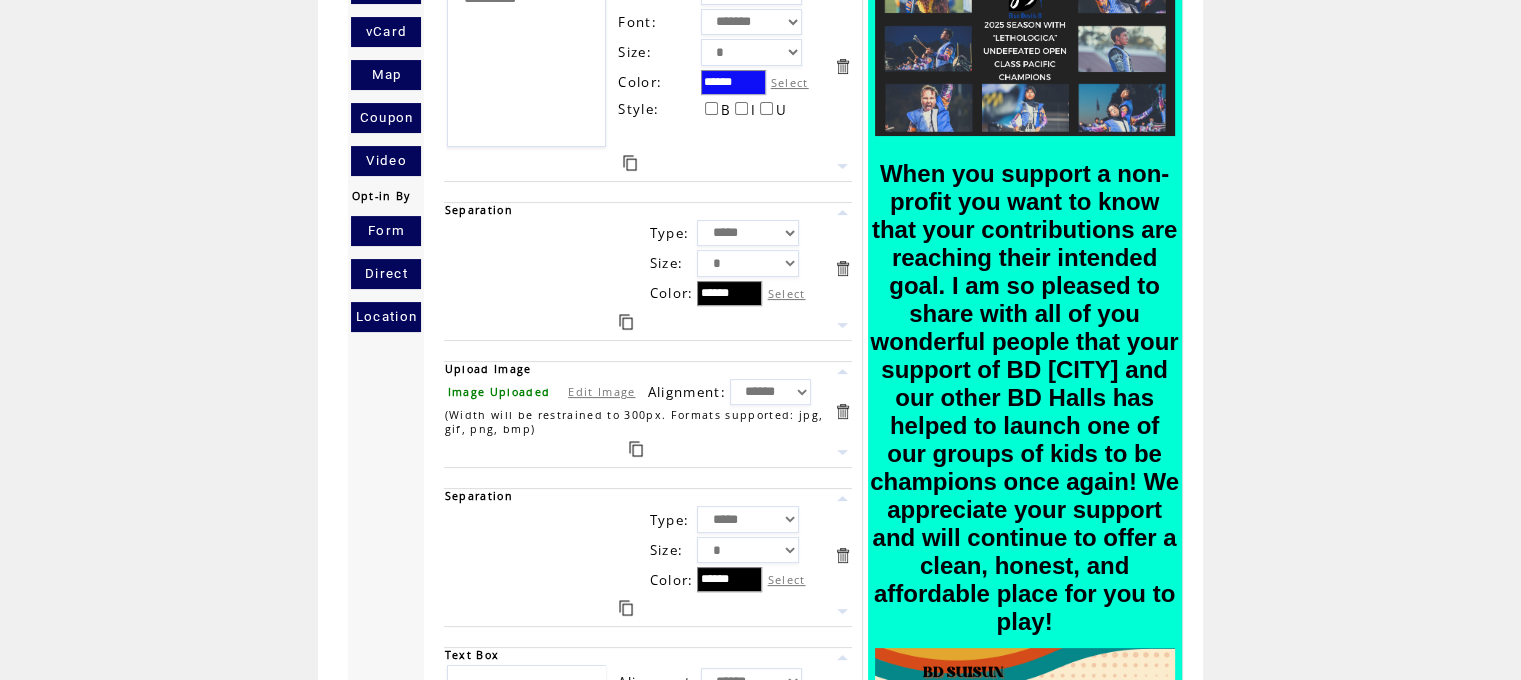 scroll, scrollTop: 0, scrollLeft: 0, axis: both 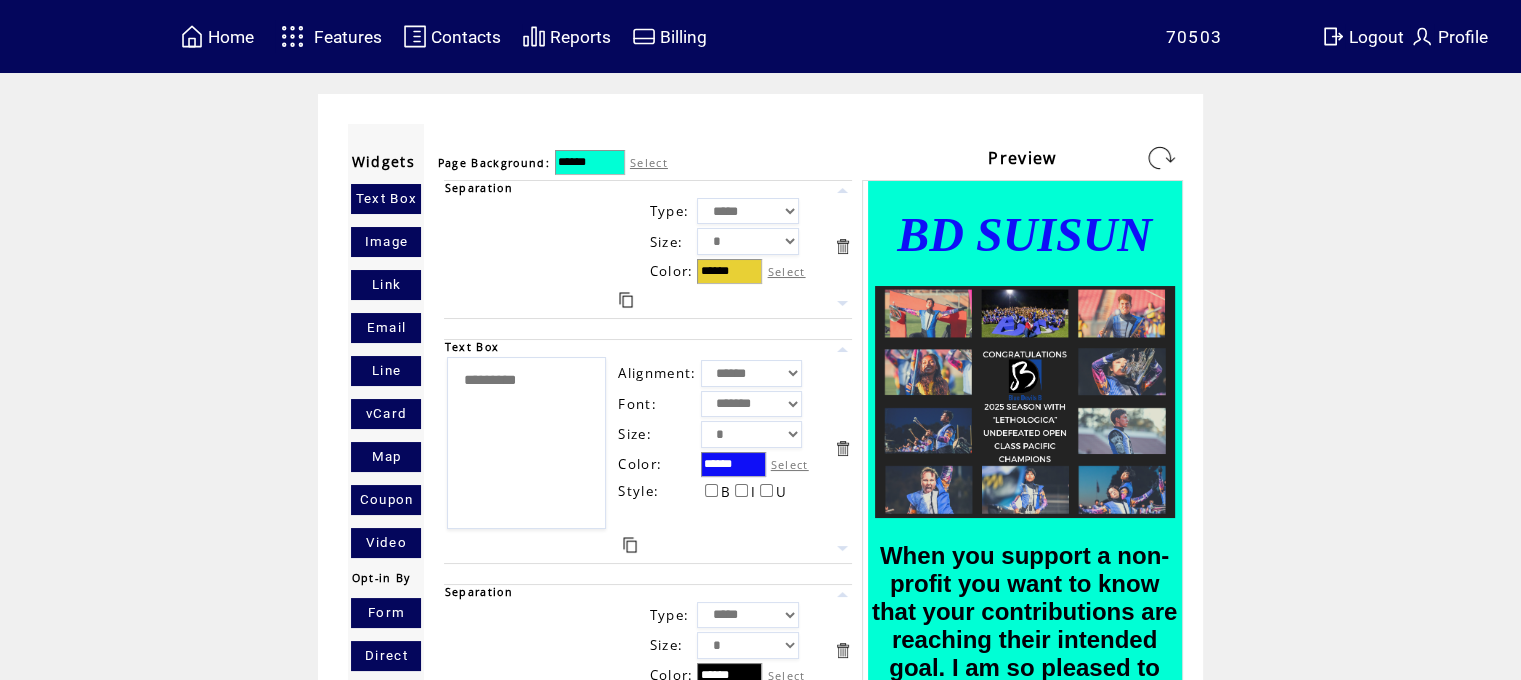click at bounding box center [1161, 158] 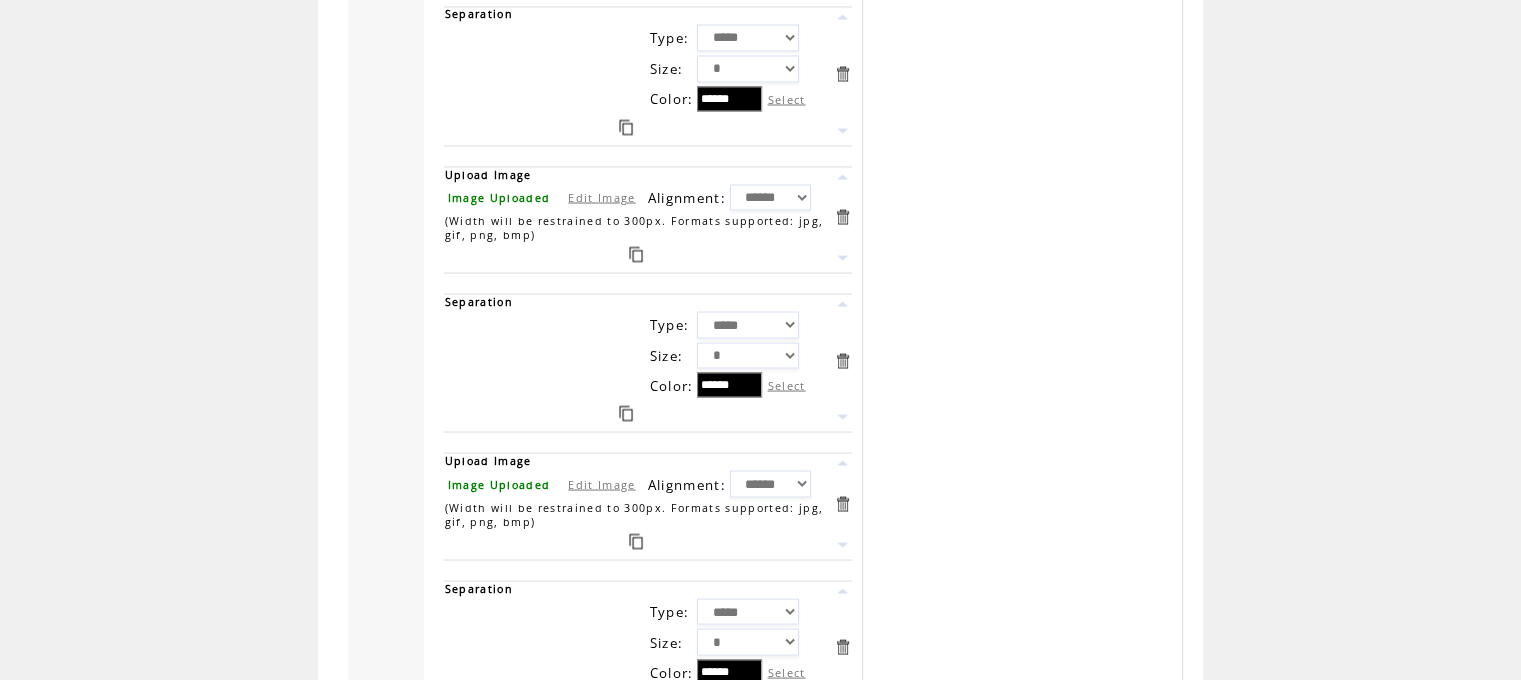 scroll, scrollTop: 3840, scrollLeft: 0, axis: vertical 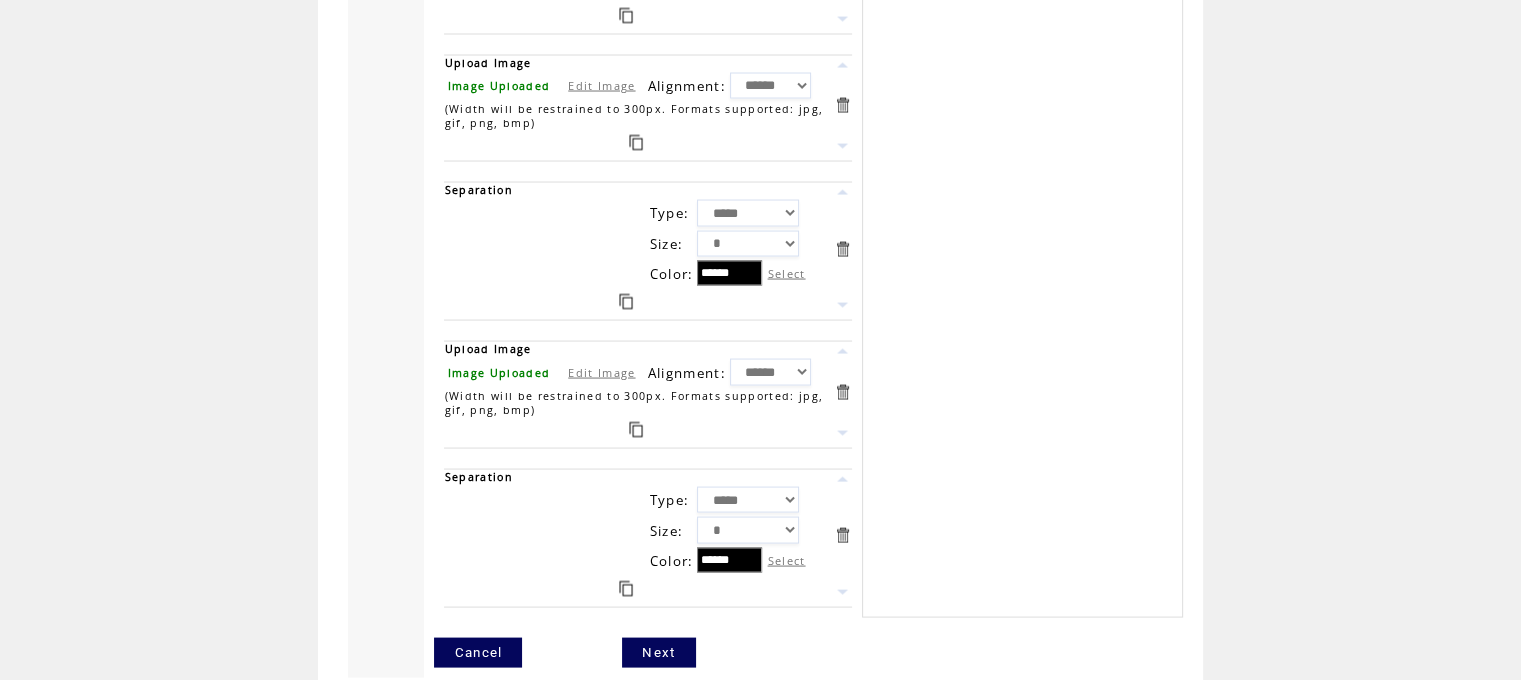 click at bounding box center (842, 392) 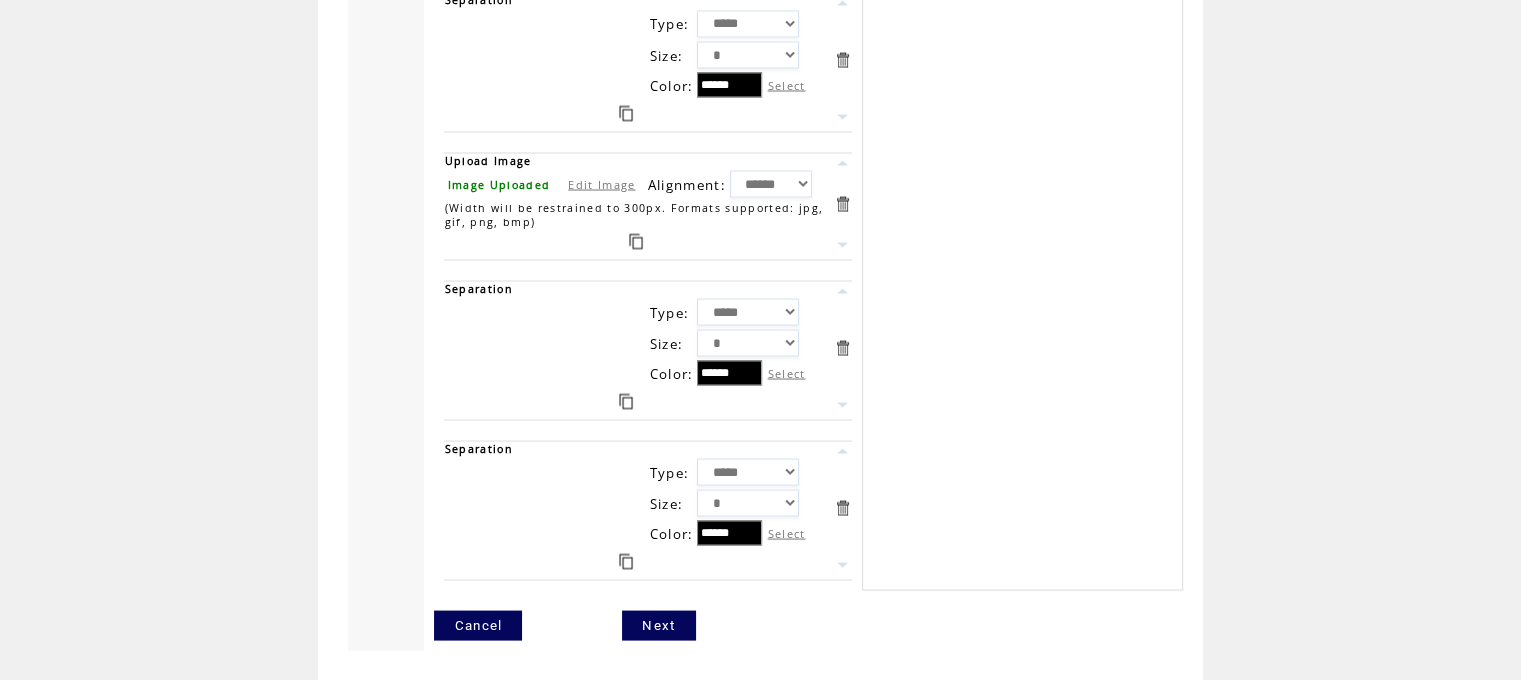 scroll, scrollTop: 3712, scrollLeft: 0, axis: vertical 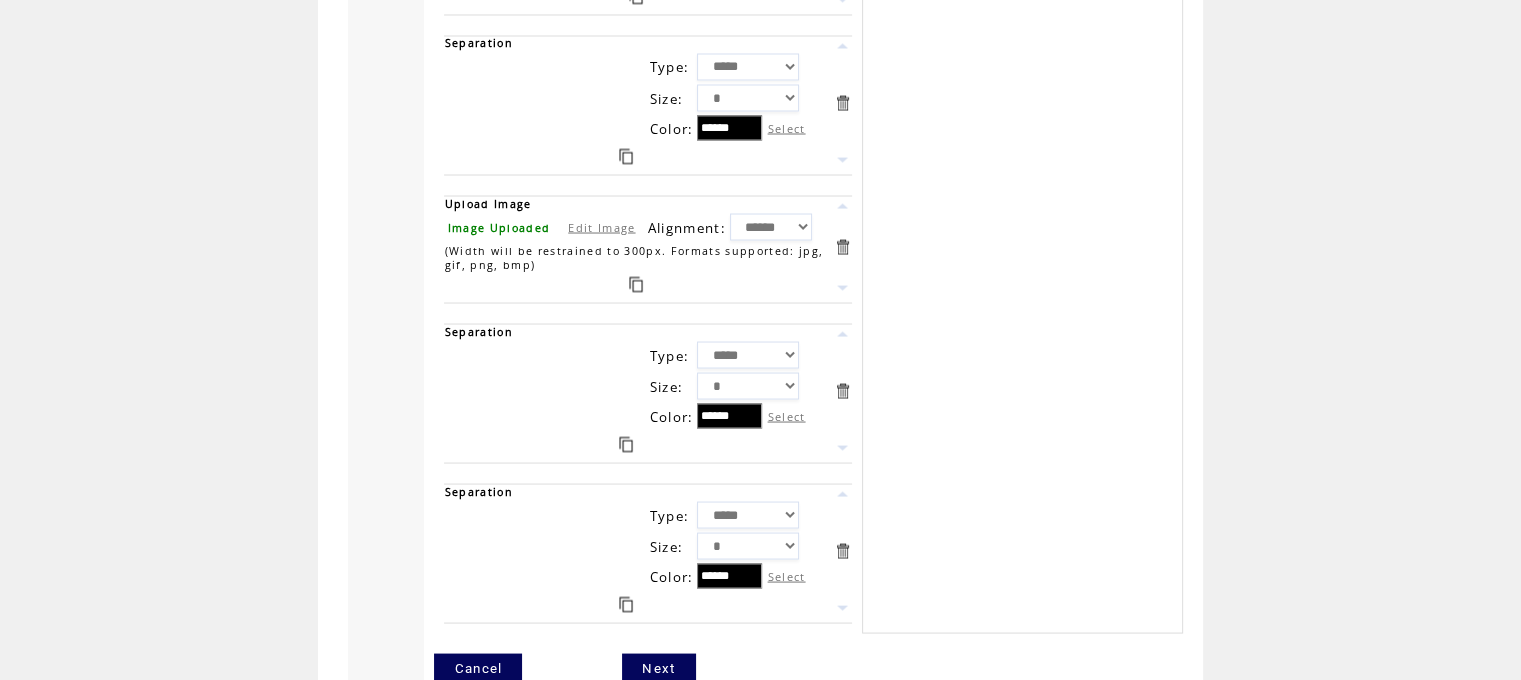 click at bounding box center [842, 390] 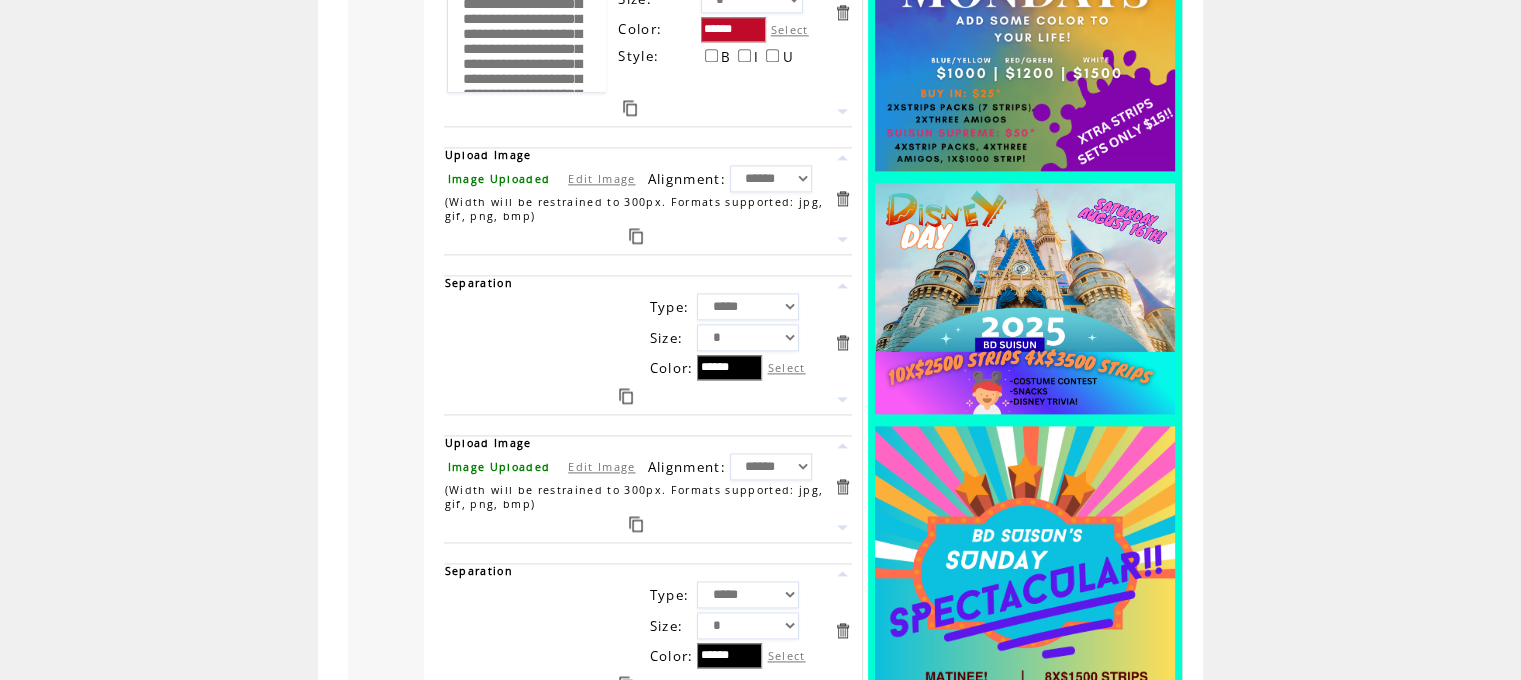 scroll, scrollTop: 2571, scrollLeft: 0, axis: vertical 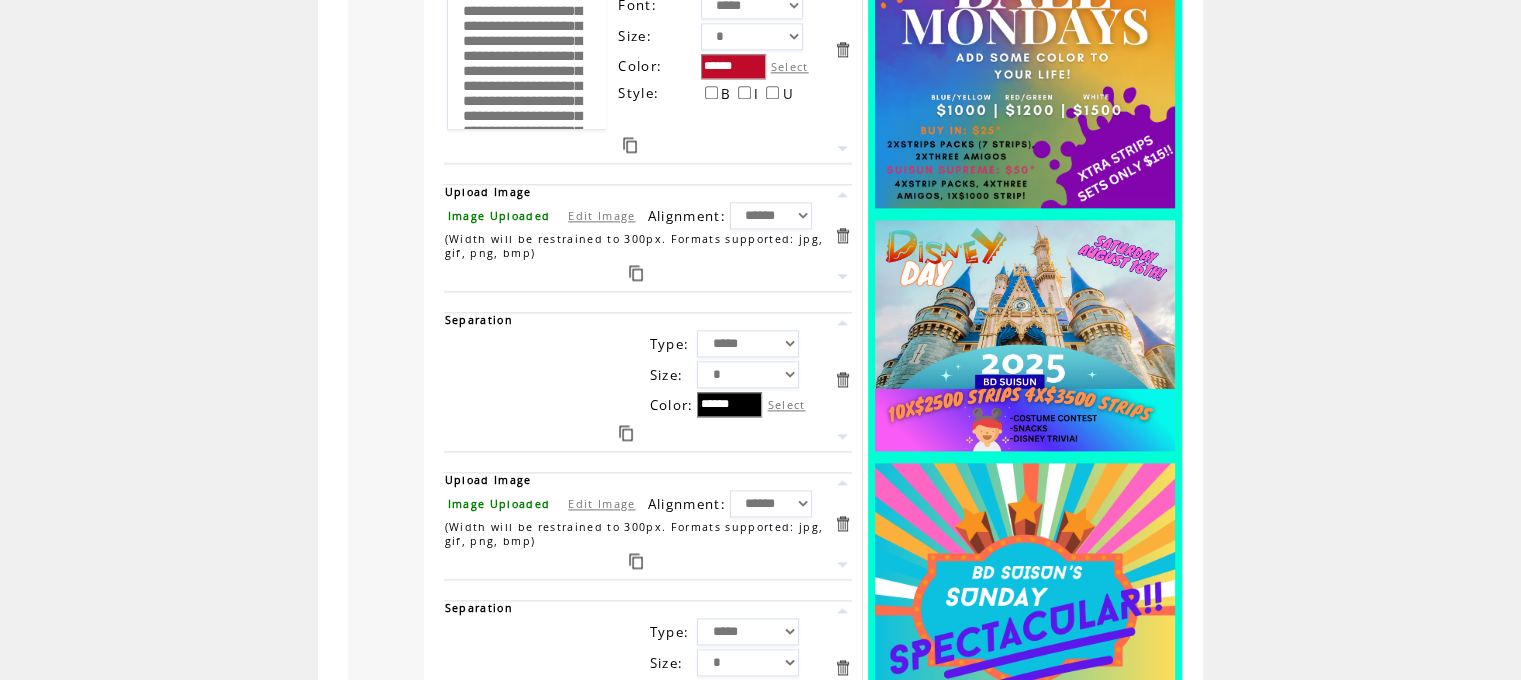 click on "Widgets
Text Box
Image
Link
Email
Line
vCard
Map
Coupon
Video
Opt-in By
Form
Direct
Location
Page Background: ****** Select Preview Separation   Type: **** ***** Size: * * * * * * * Color: ****** Select Text Box ********* Alignment: **** ****** ***** Font: ***** ******* ******* ********* ********* ******** ******* Size: * * * * * * * Color: ****** Select Style: B   I   U Separation   Type: **** ***** Size: * * * * * * * Color: ****** Select Upload Image   Image Uploaded Edit Image Alignment: **** ****** ***** (Width will be restrained to 300px. Formats supported: jpg, gif, png, bmp) Separation   Type: **** ***** Size: * * * * * * * Color: ****** Select Text Box Alignment: **** ****** ***** Font: ***** ******* ******* ********* ********* ******** ******* Size: * * * * * * * Color: ****** Select Style: B   I   U Separation   Type: *" at bounding box center (760, -387) 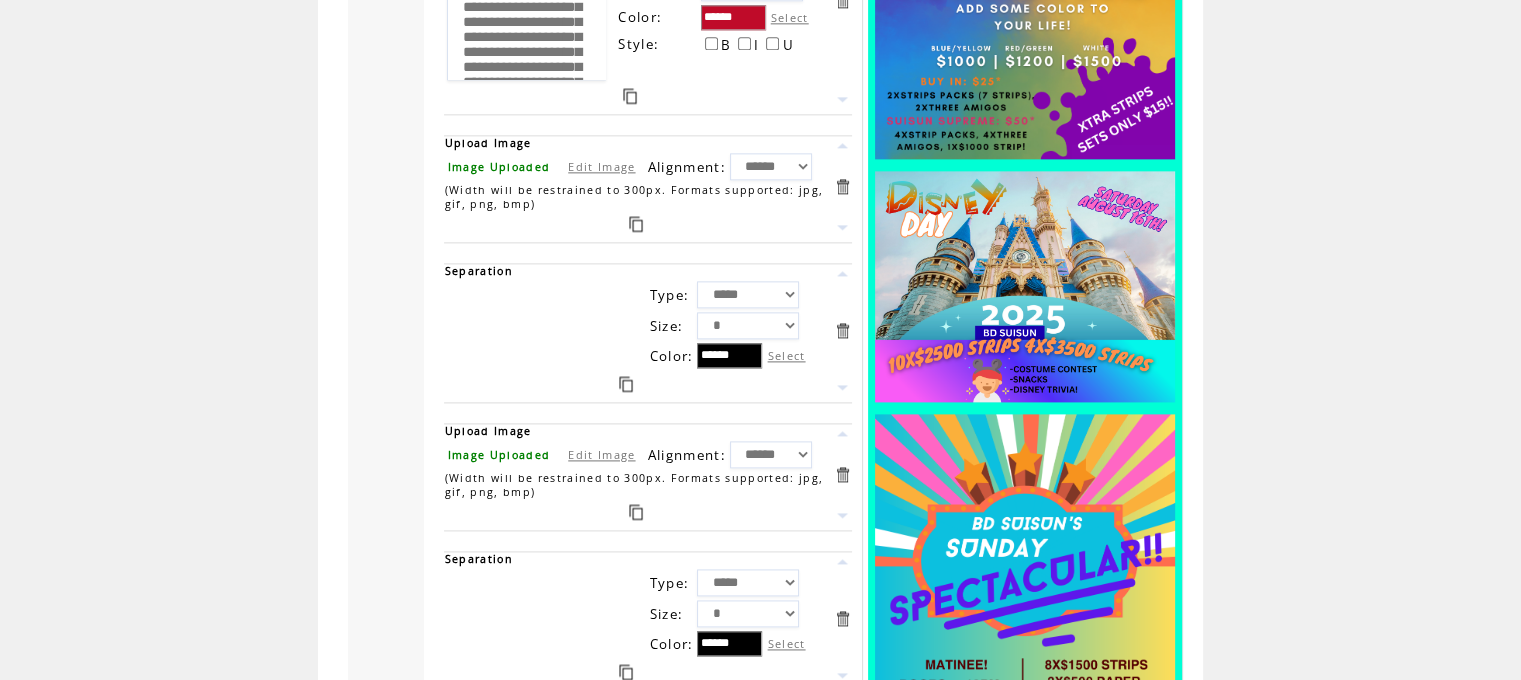 scroll, scrollTop: 2678, scrollLeft: 0, axis: vertical 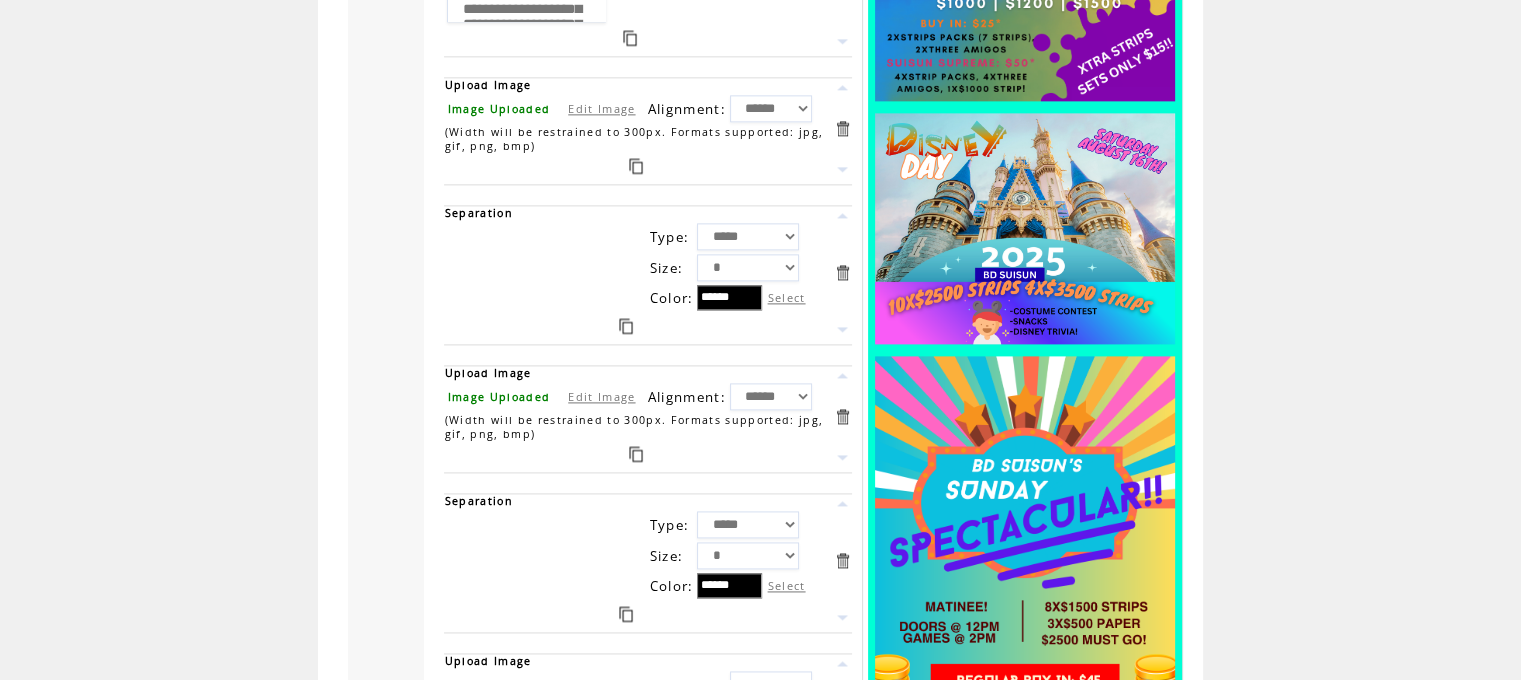 click at bounding box center [842, 416] 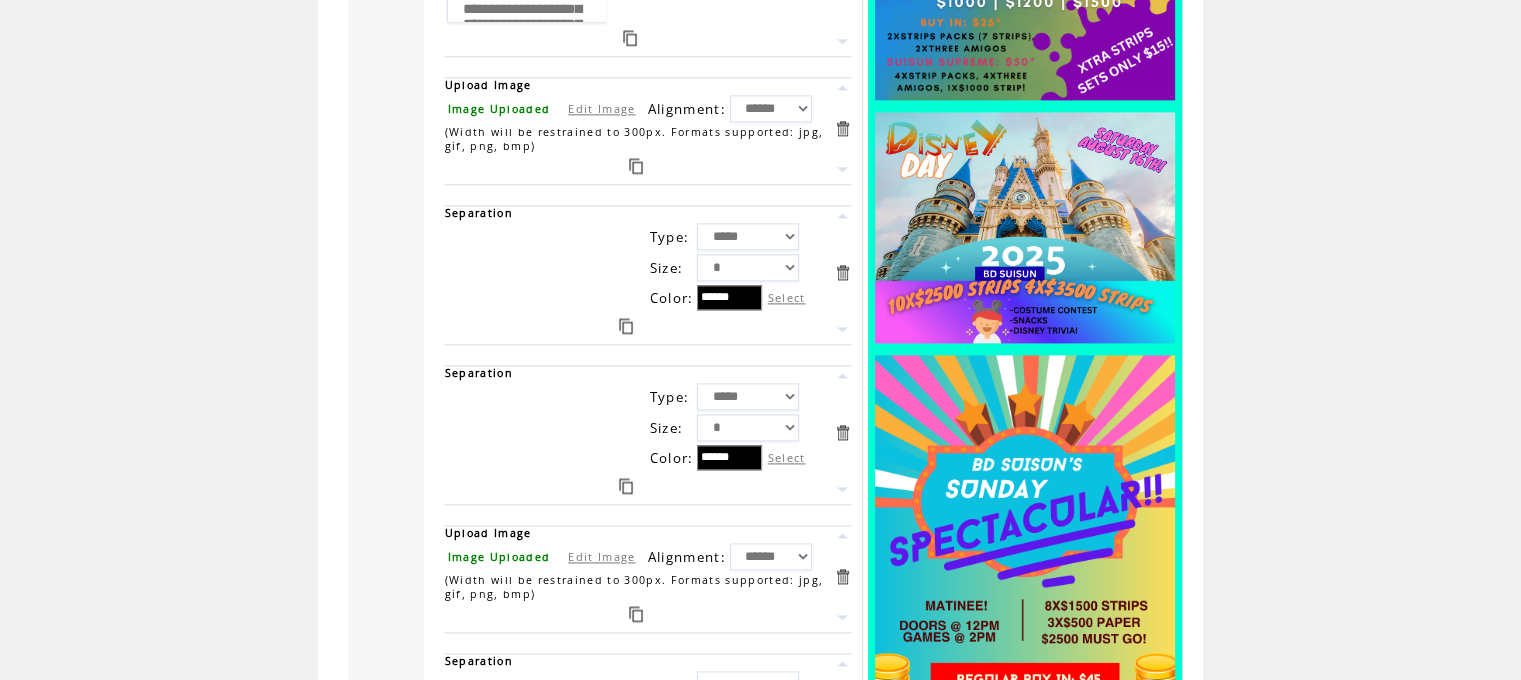 click at bounding box center [842, 272] 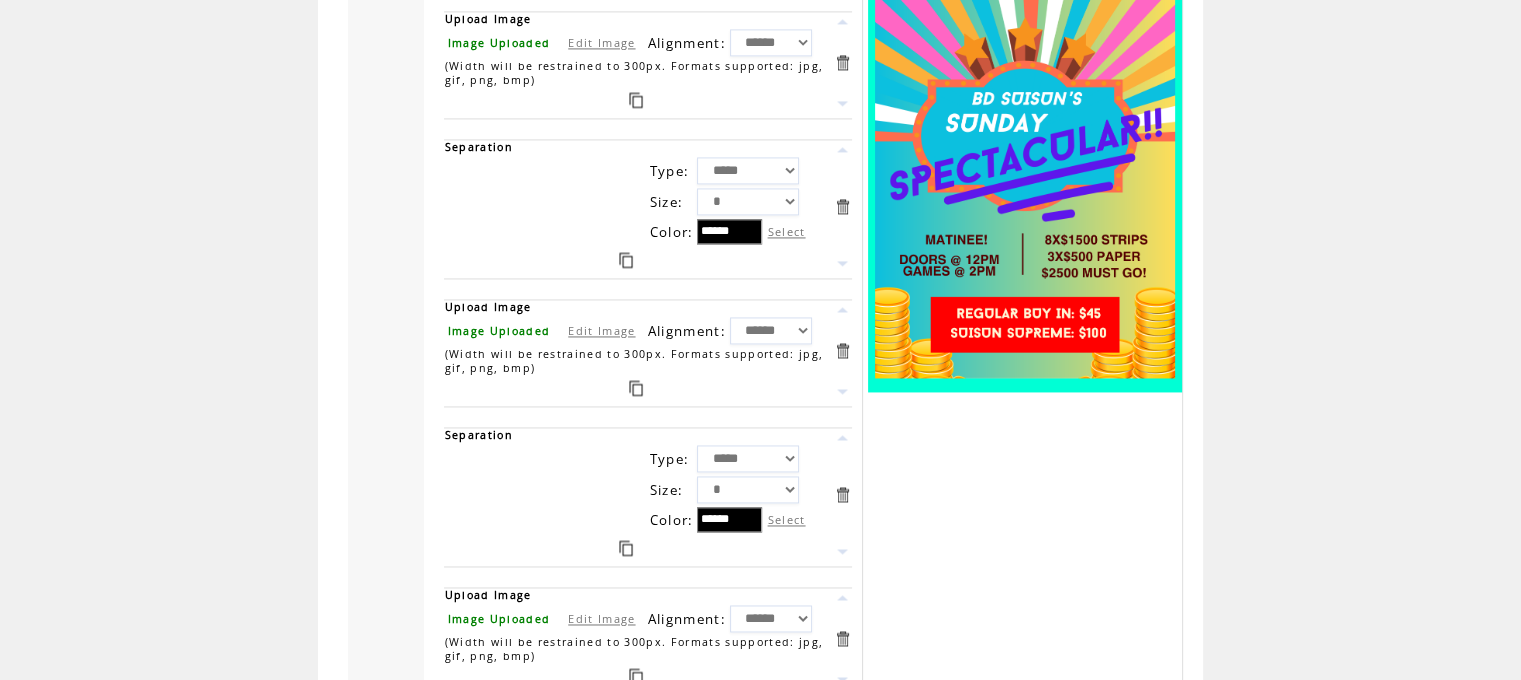 scroll, scrollTop: 3270, scrollLeft: 0, axis: vertical 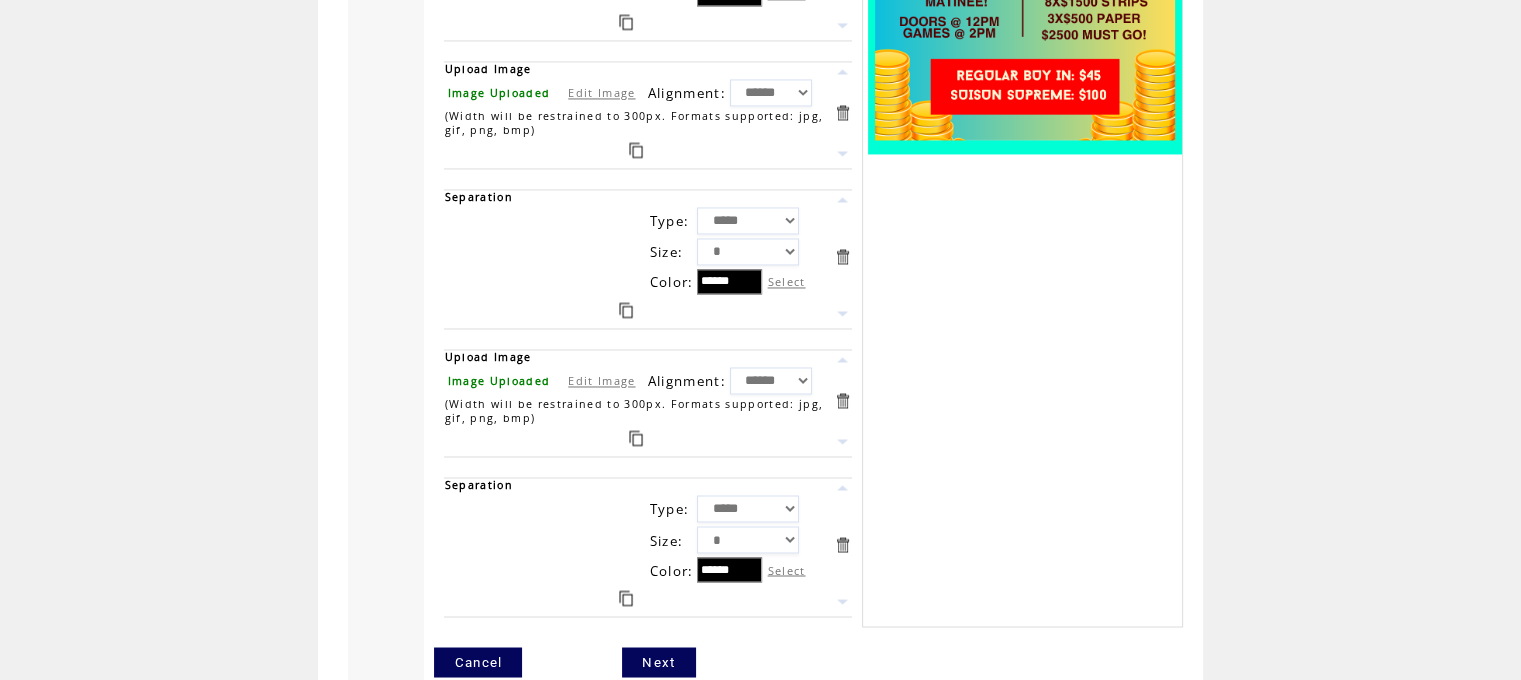 click on "Next" at bounding box center [658, 662] 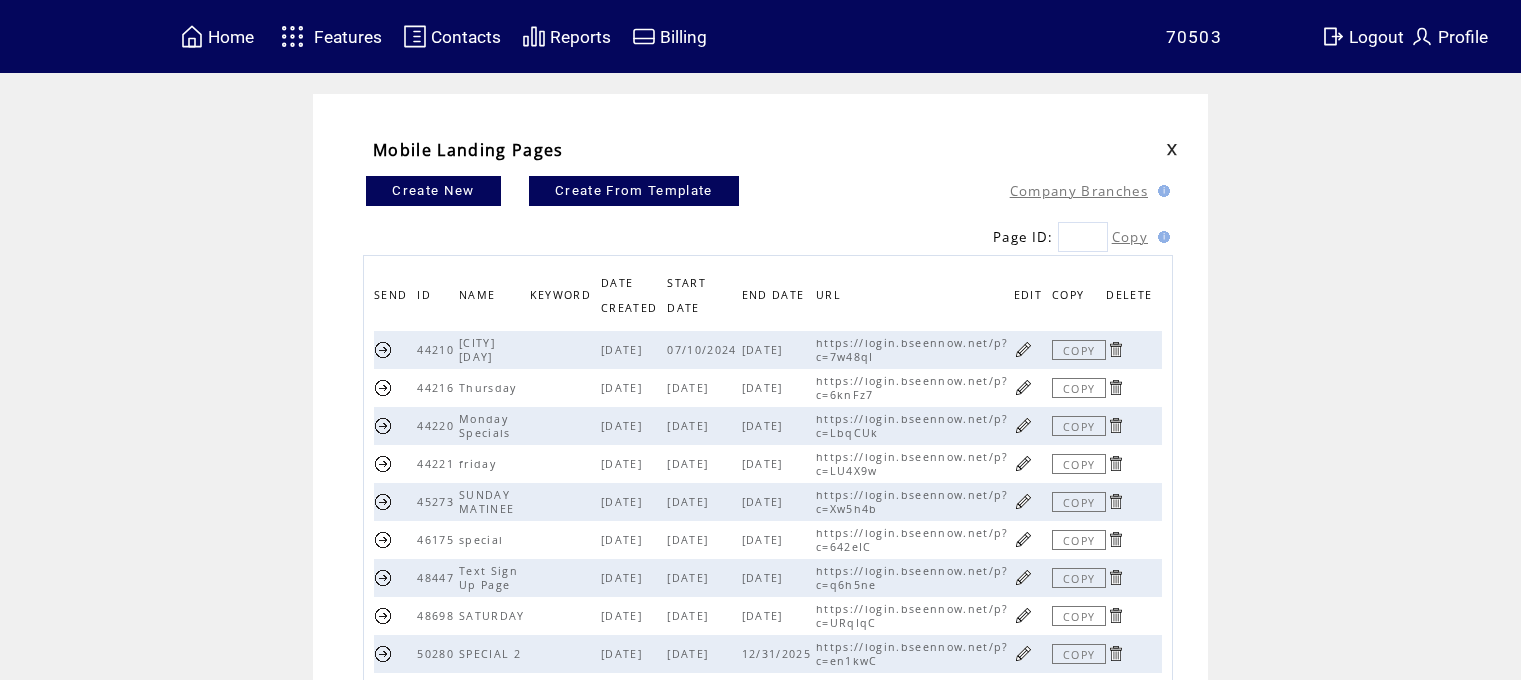 scroll, scrollTop: 0, scrollLeft: 0, axis: both 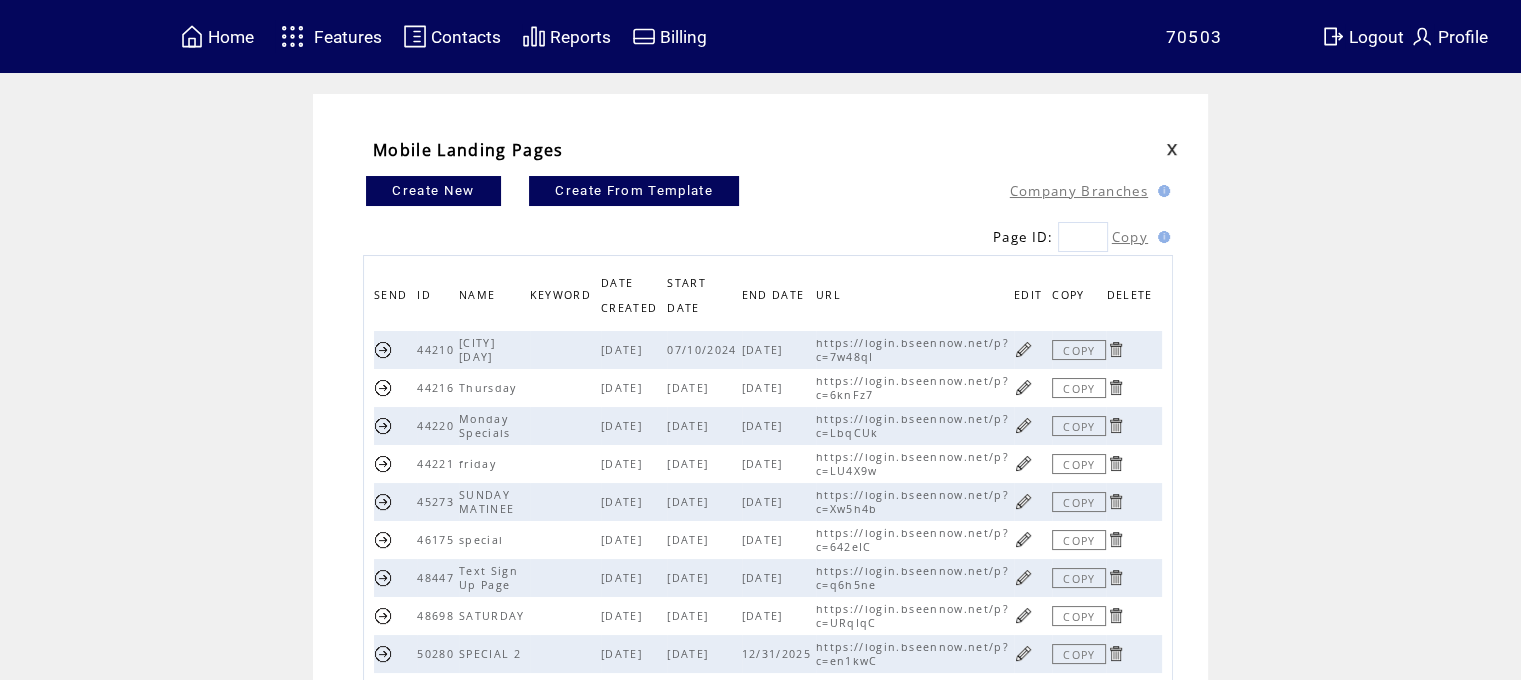 click at bounding box center (383, 349) 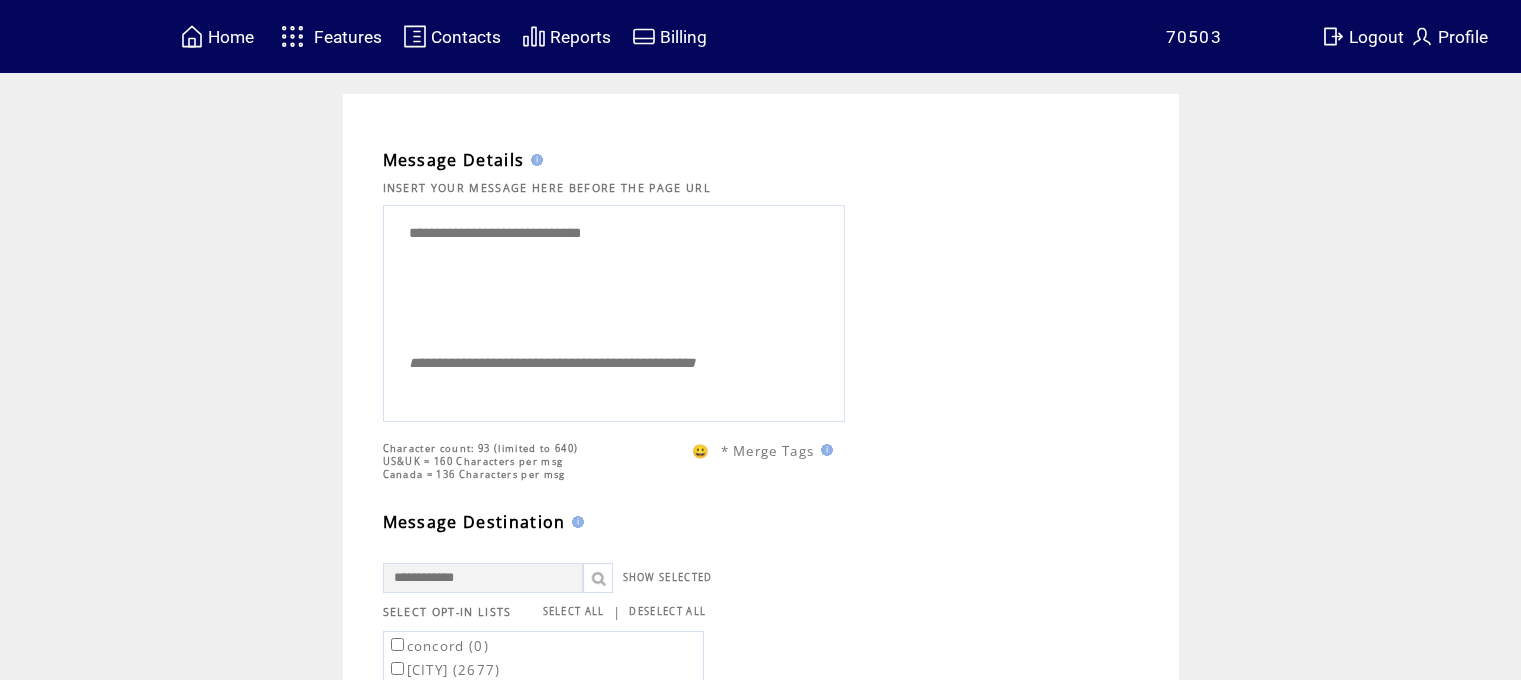 scroll, scrollTop: 0, scrollLeft: 0, axis: both 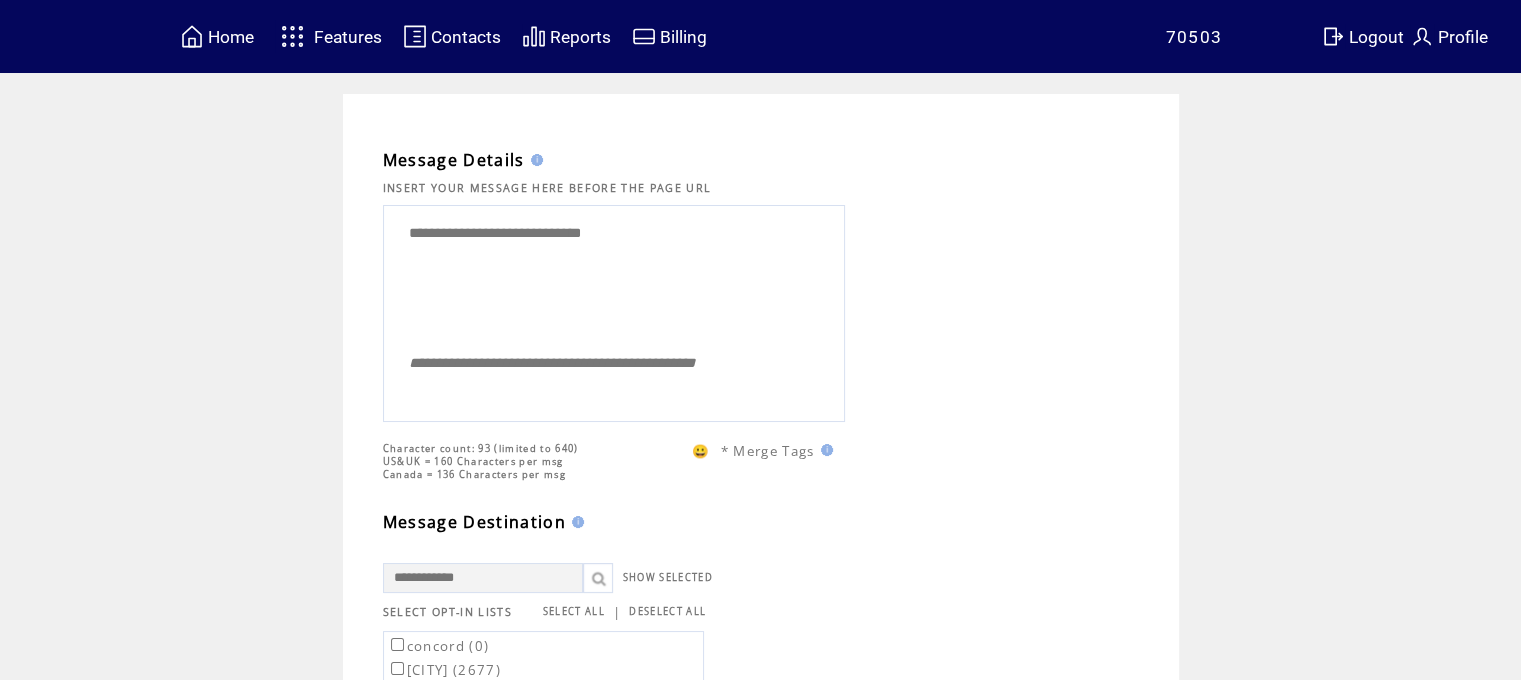 drag, startPoint x: 715, startPoint y: 219, endPoint x: 0, endPoint y: 131, distance: 720.395 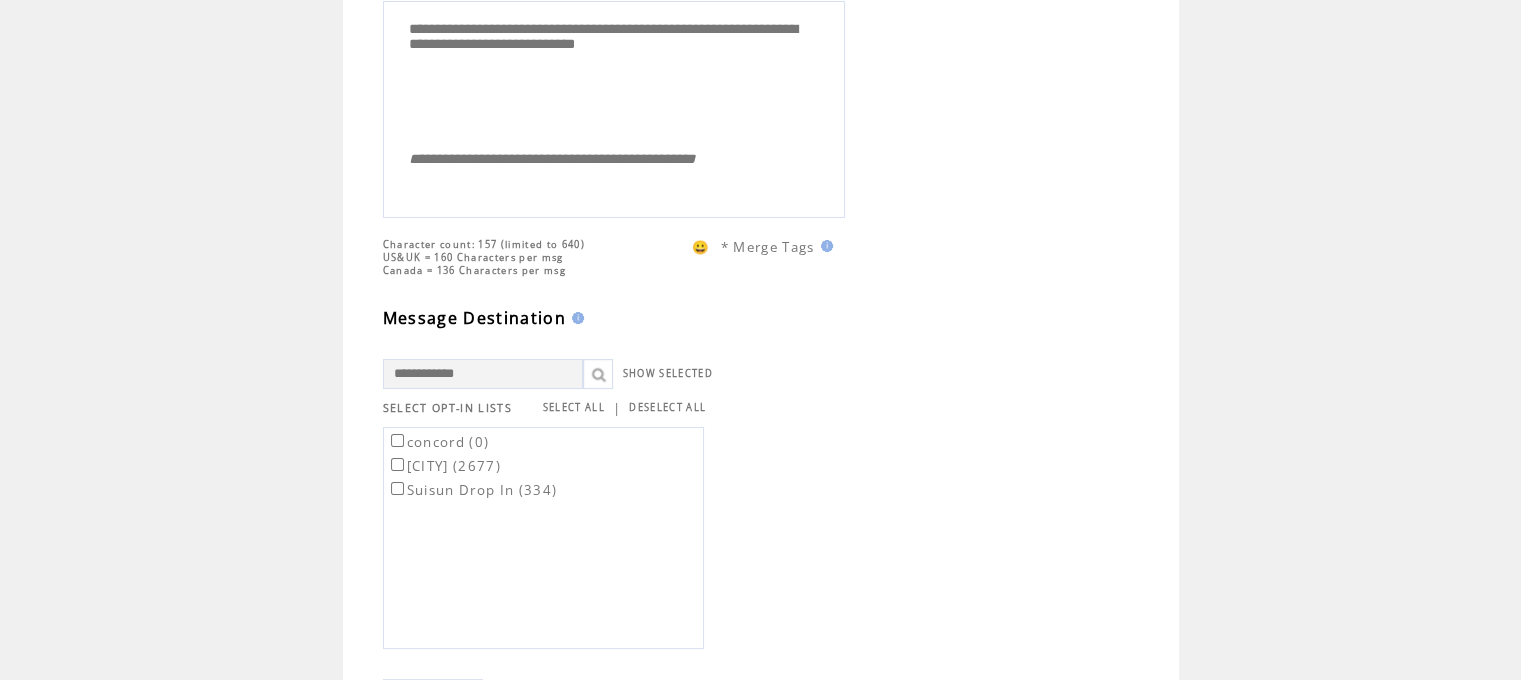 scroll, scrollTop: 296, scrollLeft: 0, axis: vertical 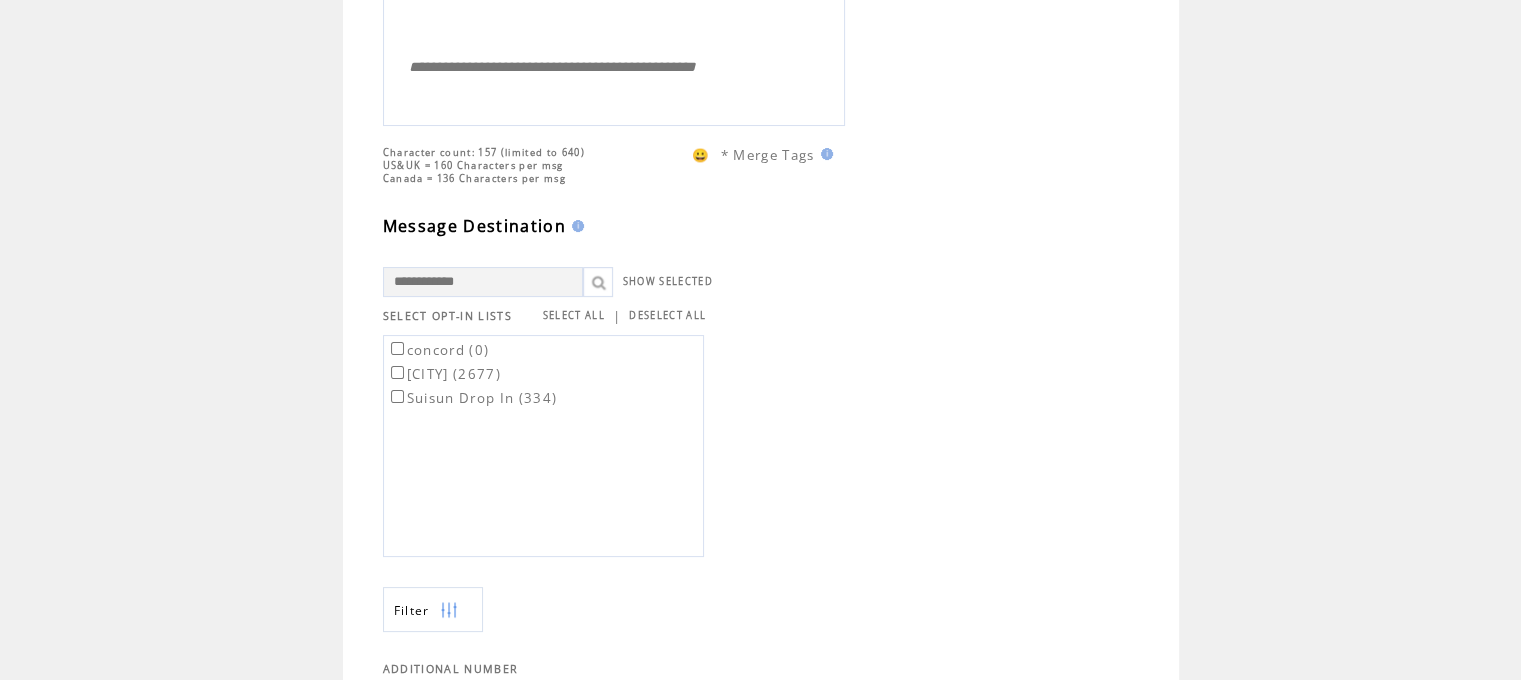 type on "**********" 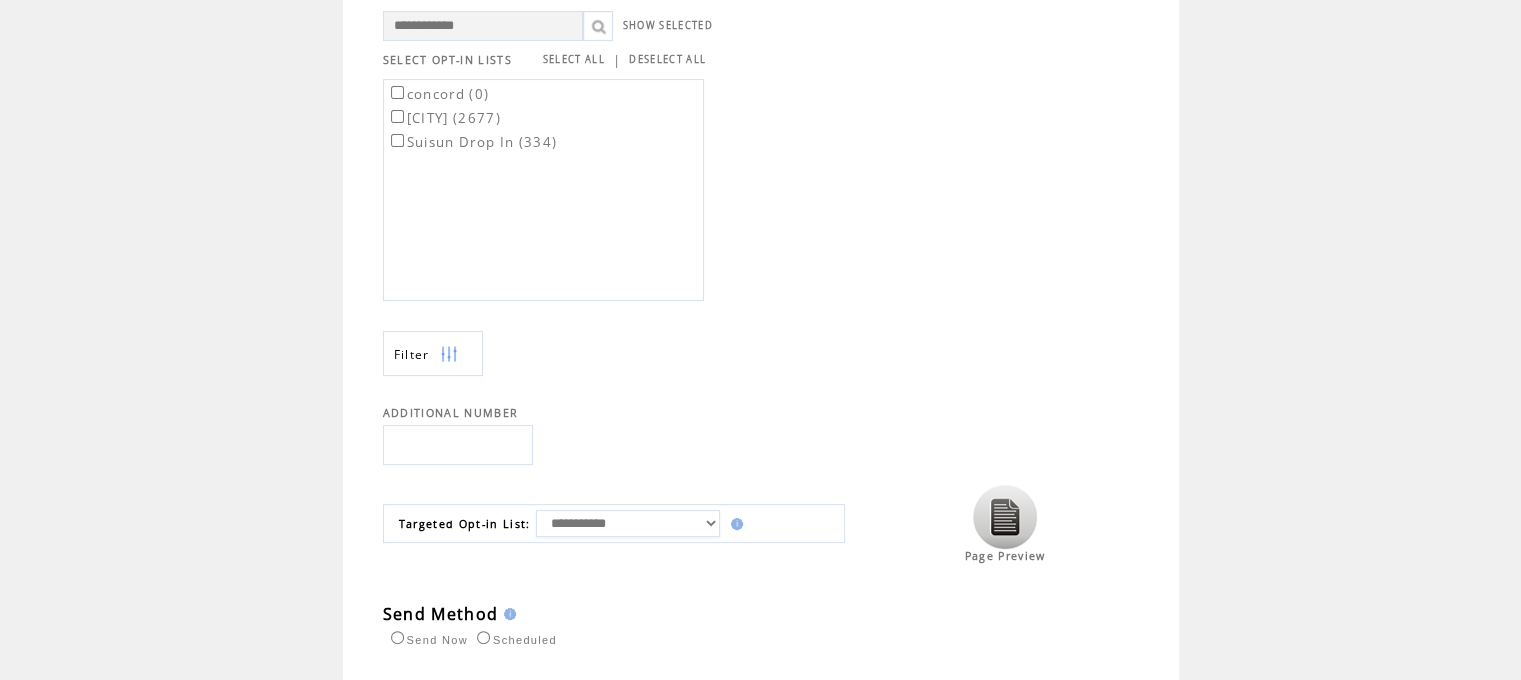 scroll, scrollTop: 772, scrollLeft: 0, axis: vertical 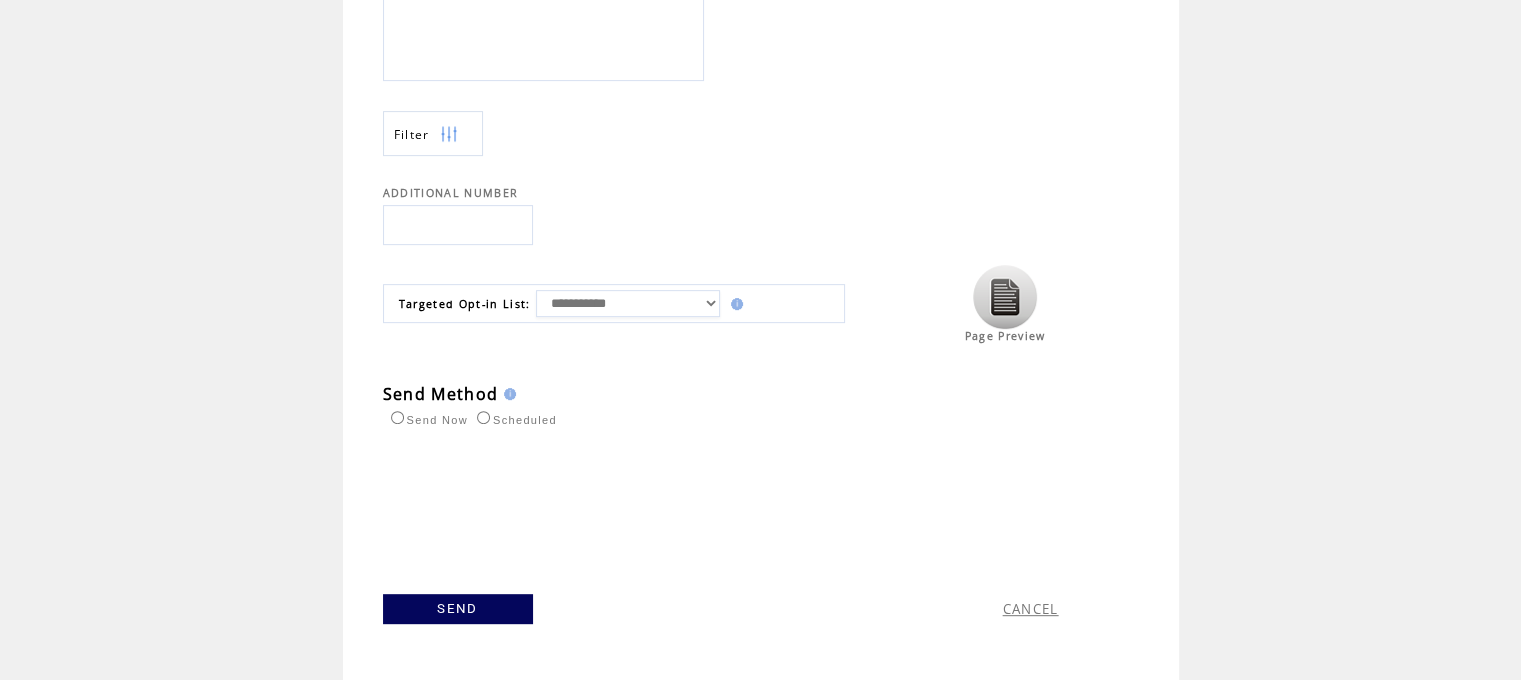 click on "**********" at bounding box center [628, 303] 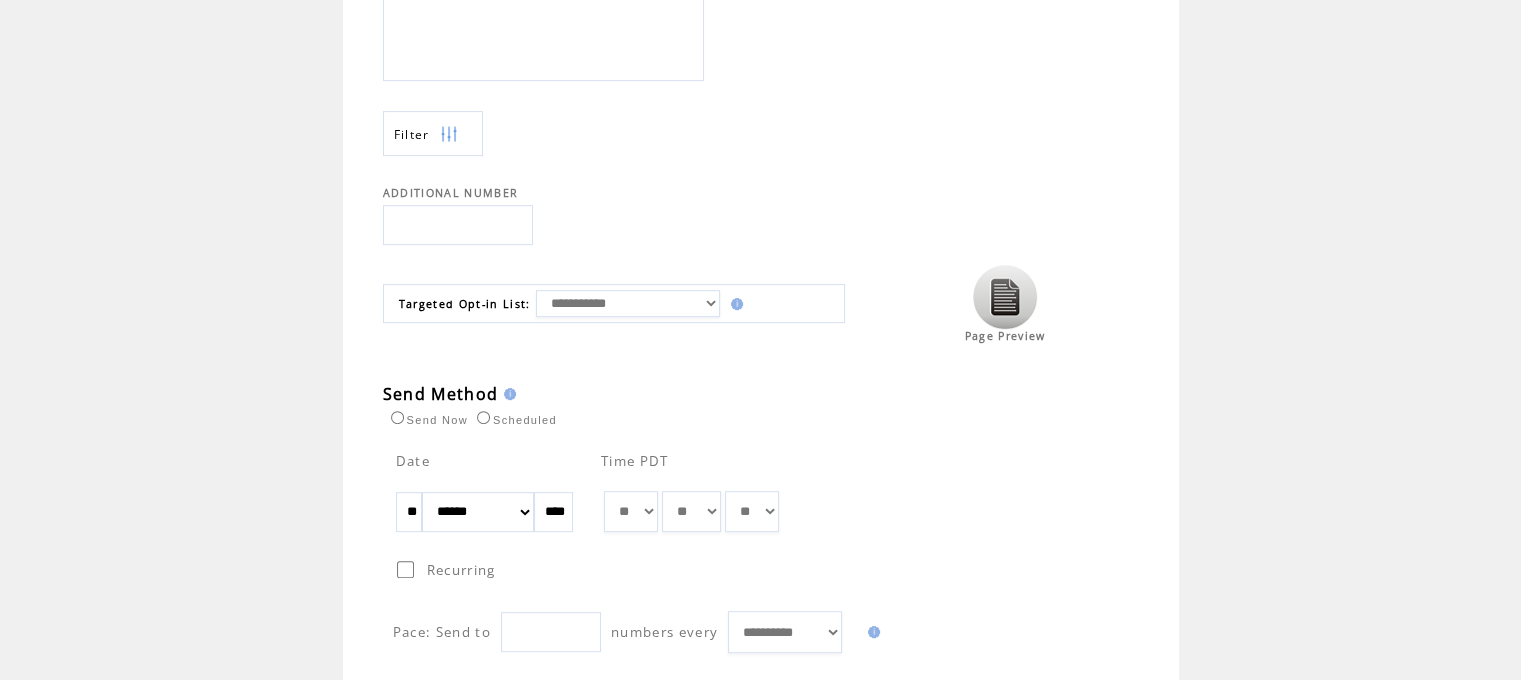 drag, startPoint x: 434, startPoint y: 503, endPoint x: 348, endPoint y: 496, distance: 86.28442 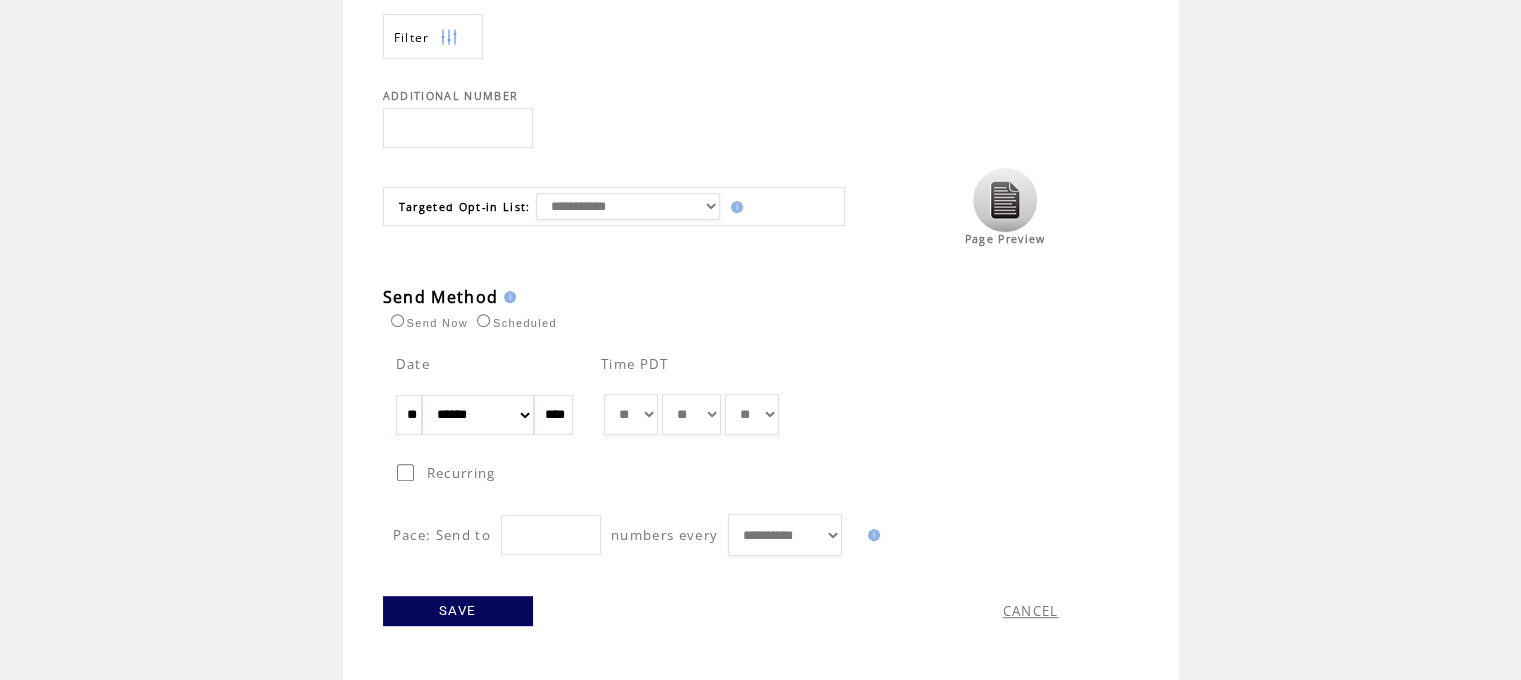 click on "SAVE" at bounding box center [458, 611] 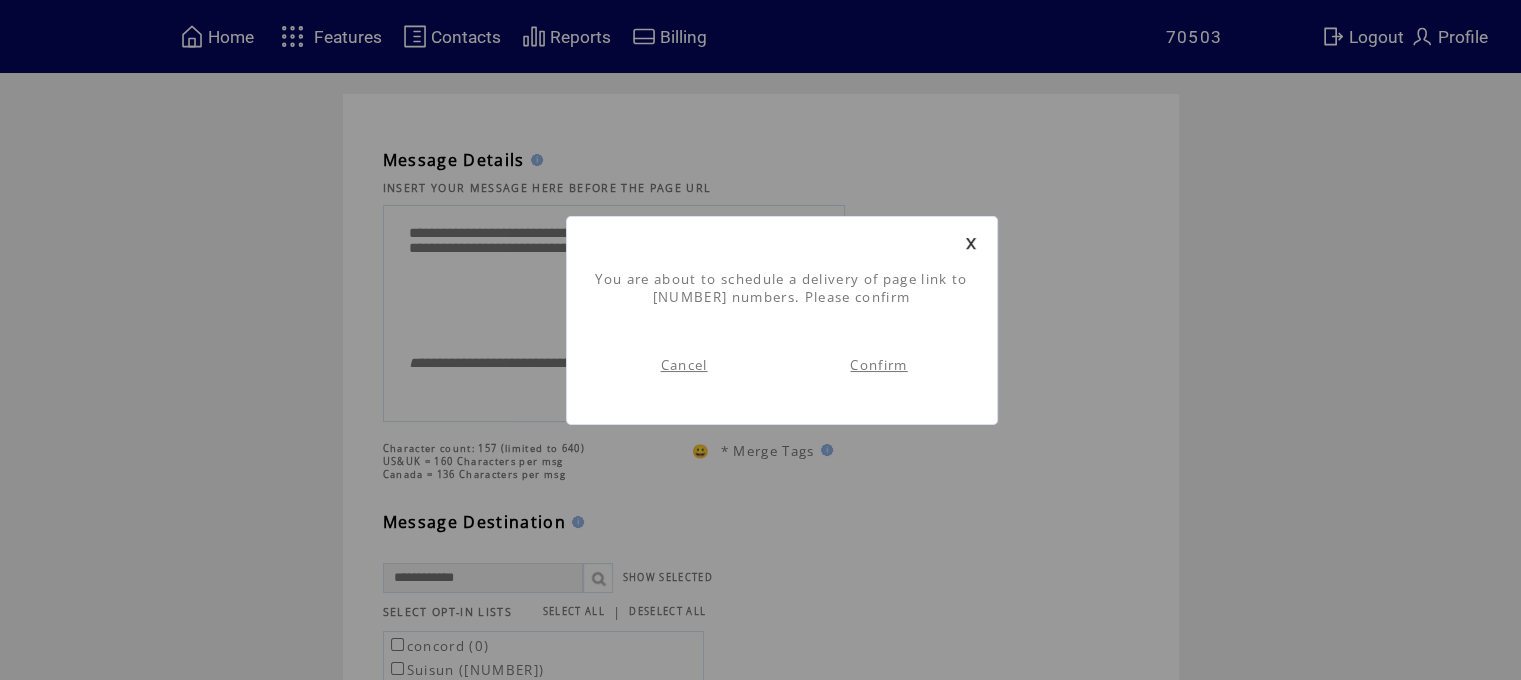 click on "Confirm" at bounding box center (878, 365) 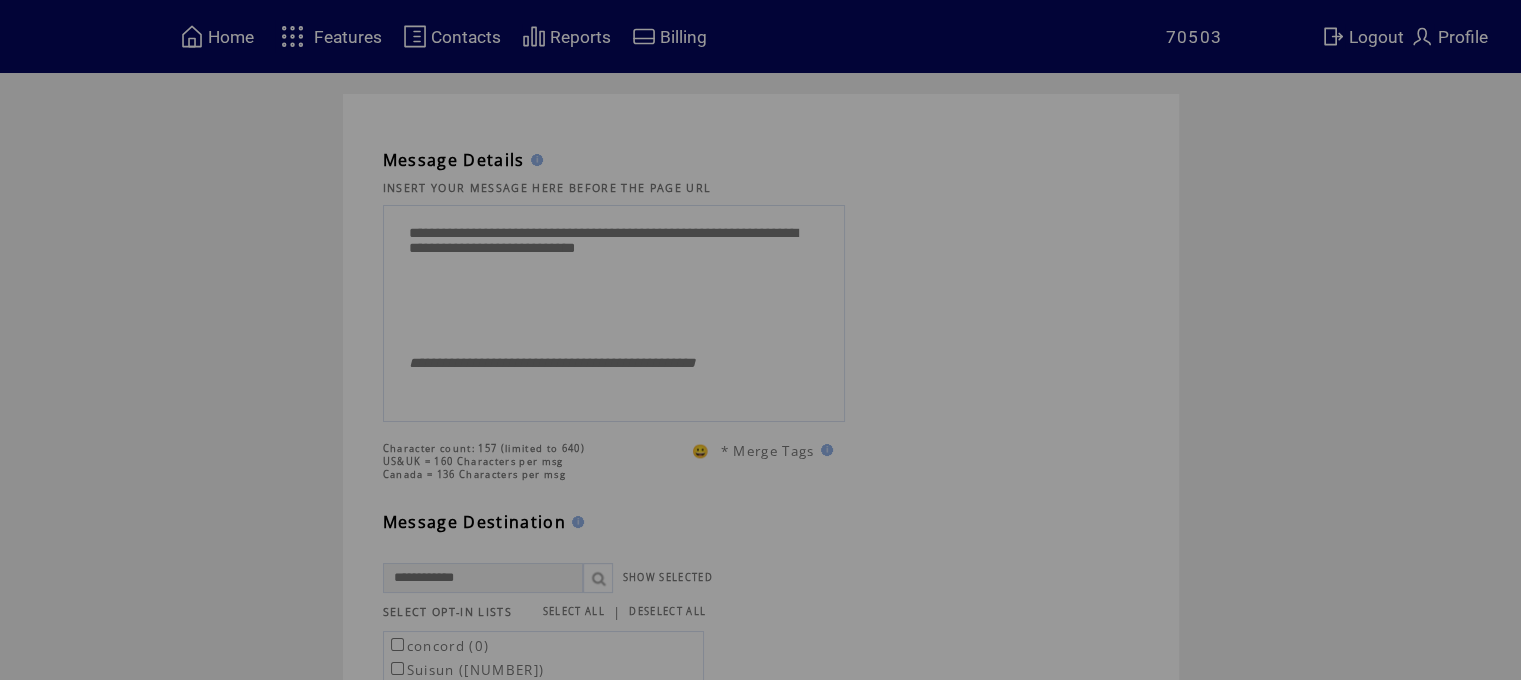 scroll, scrollTop: 0, scrollLeft: 0, axis: both 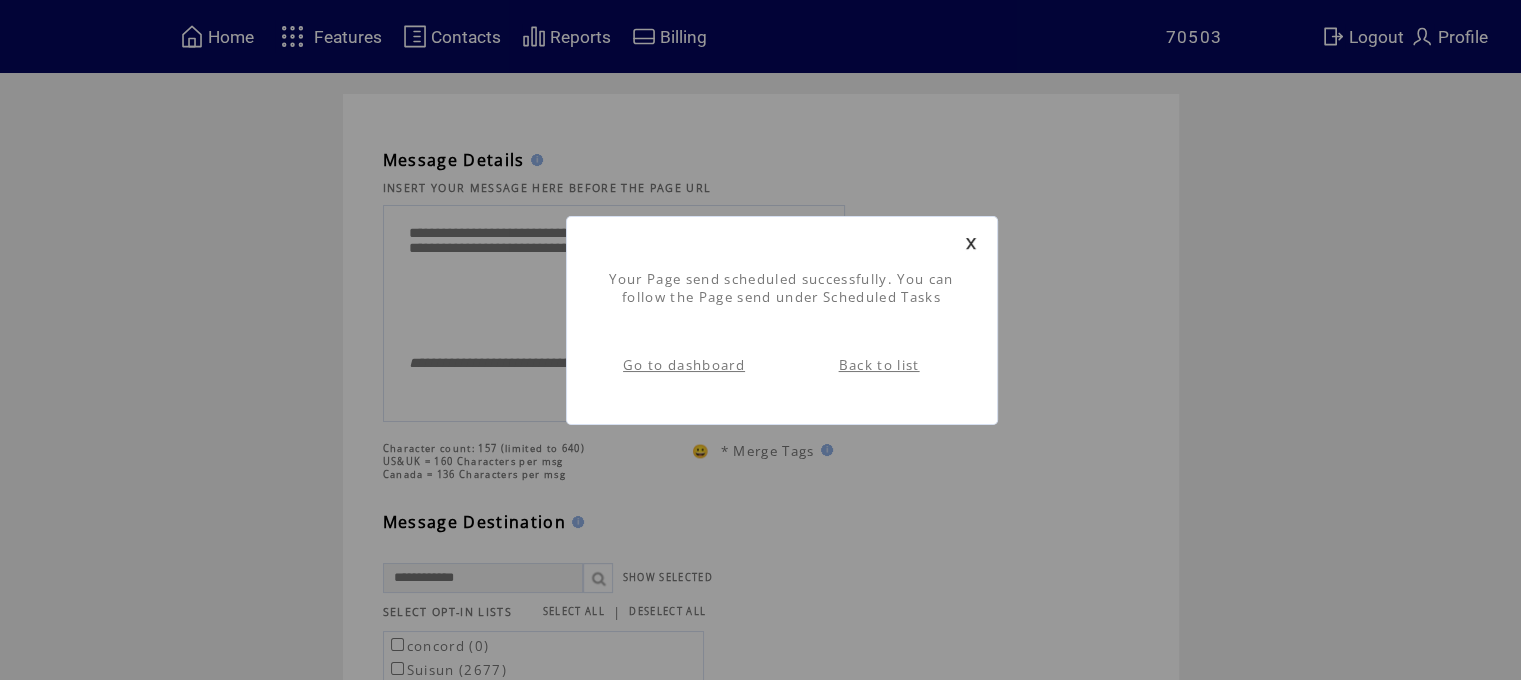 click on "Back to list" at bounding box center (879, 365) 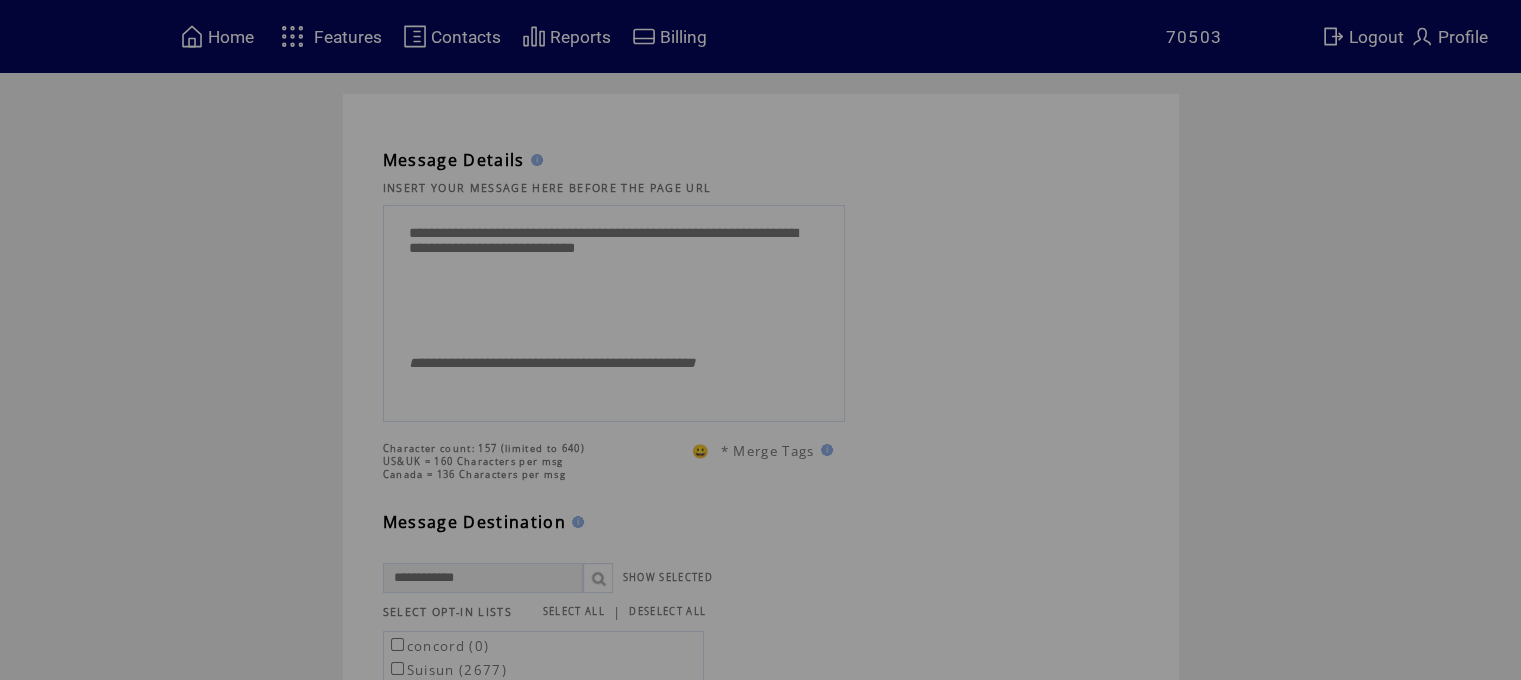 scroll, scrollTop: 0, scrollLeft: 0, axis: both 